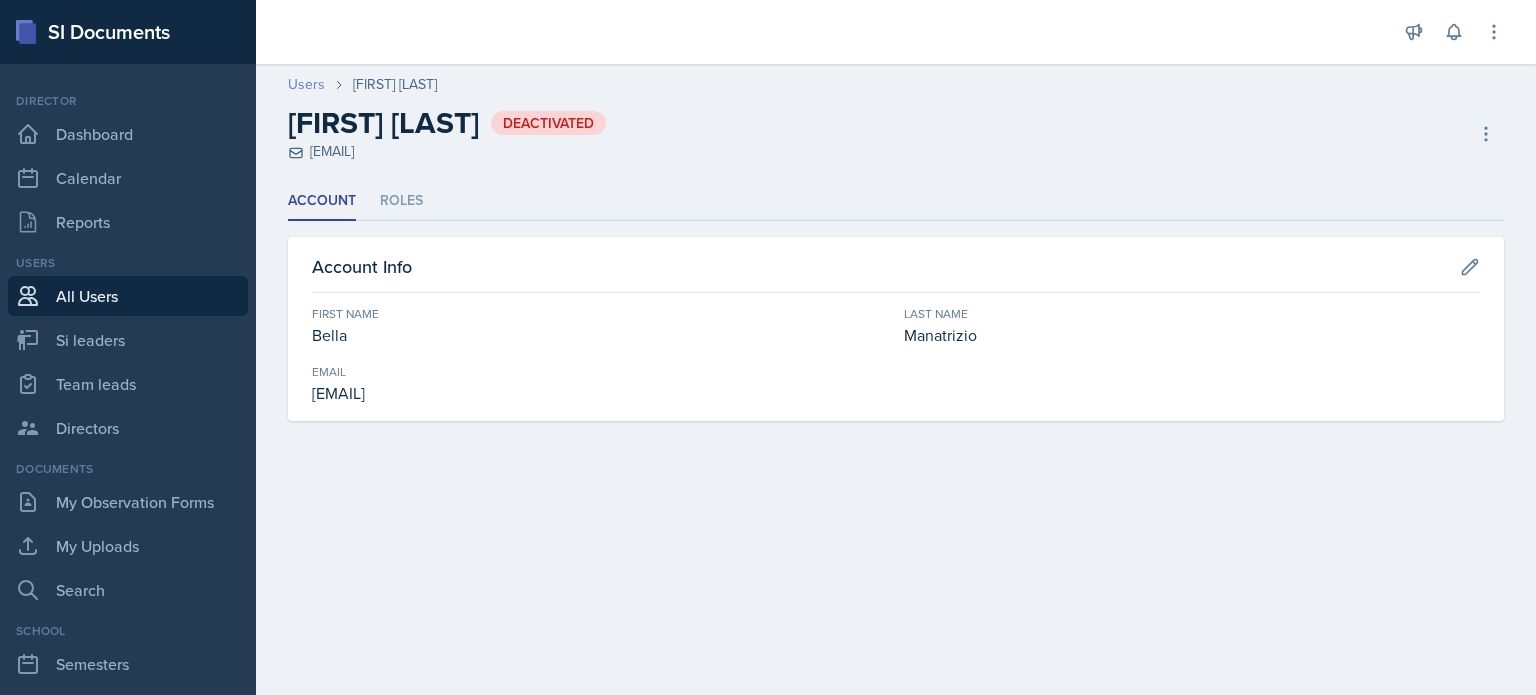 scroll, scrollTop: 0, scrollLeft: 0, axis: both 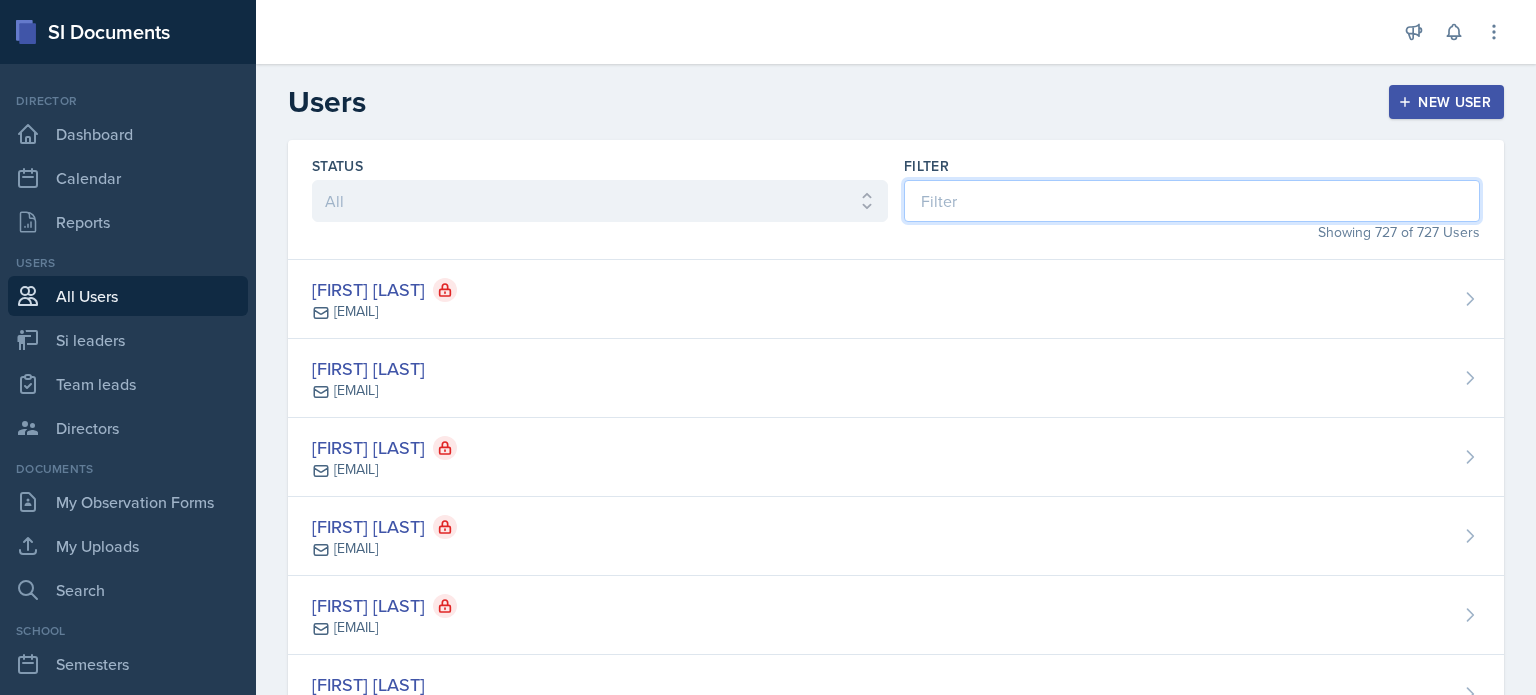 drag, startPoint x: 1024, startPoint y: 206, endPoint x: 1036, endPoint y: 213, distance: 13.892444 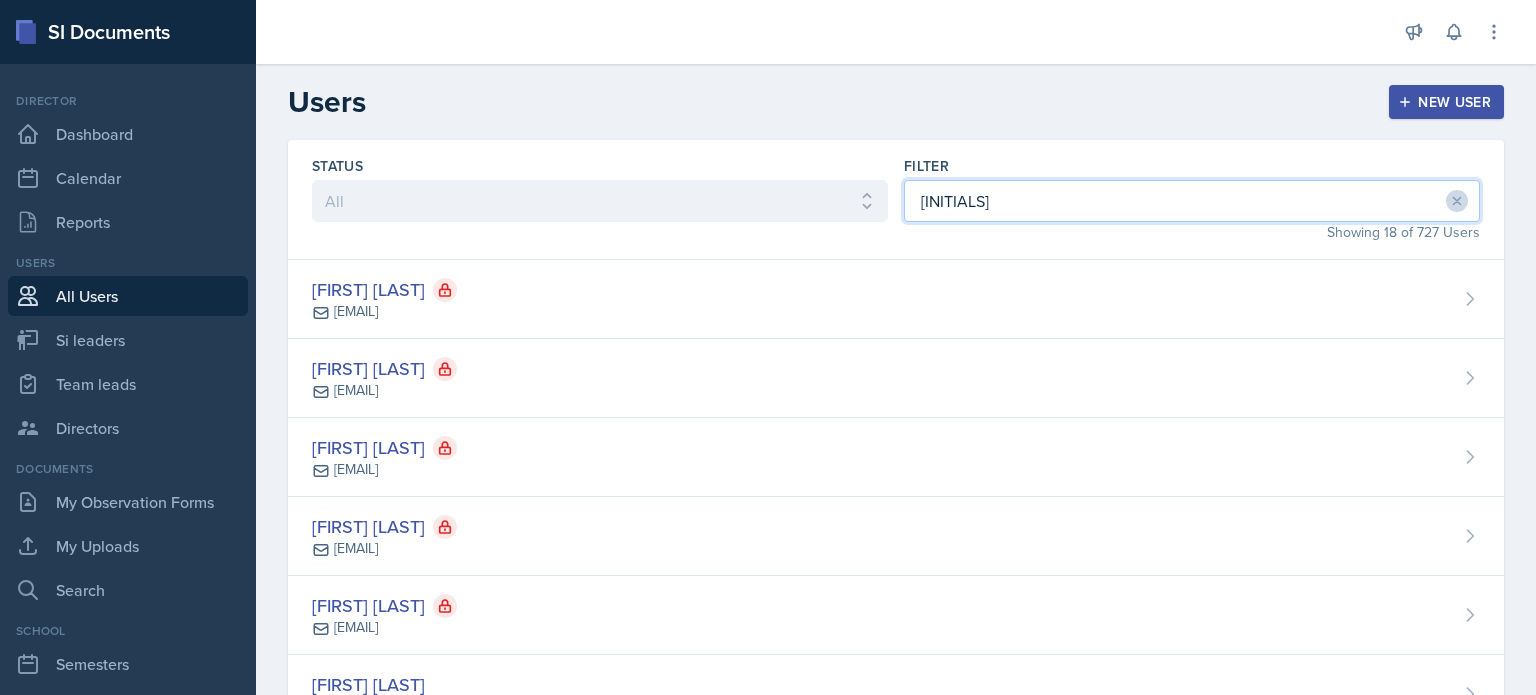 type on "j" 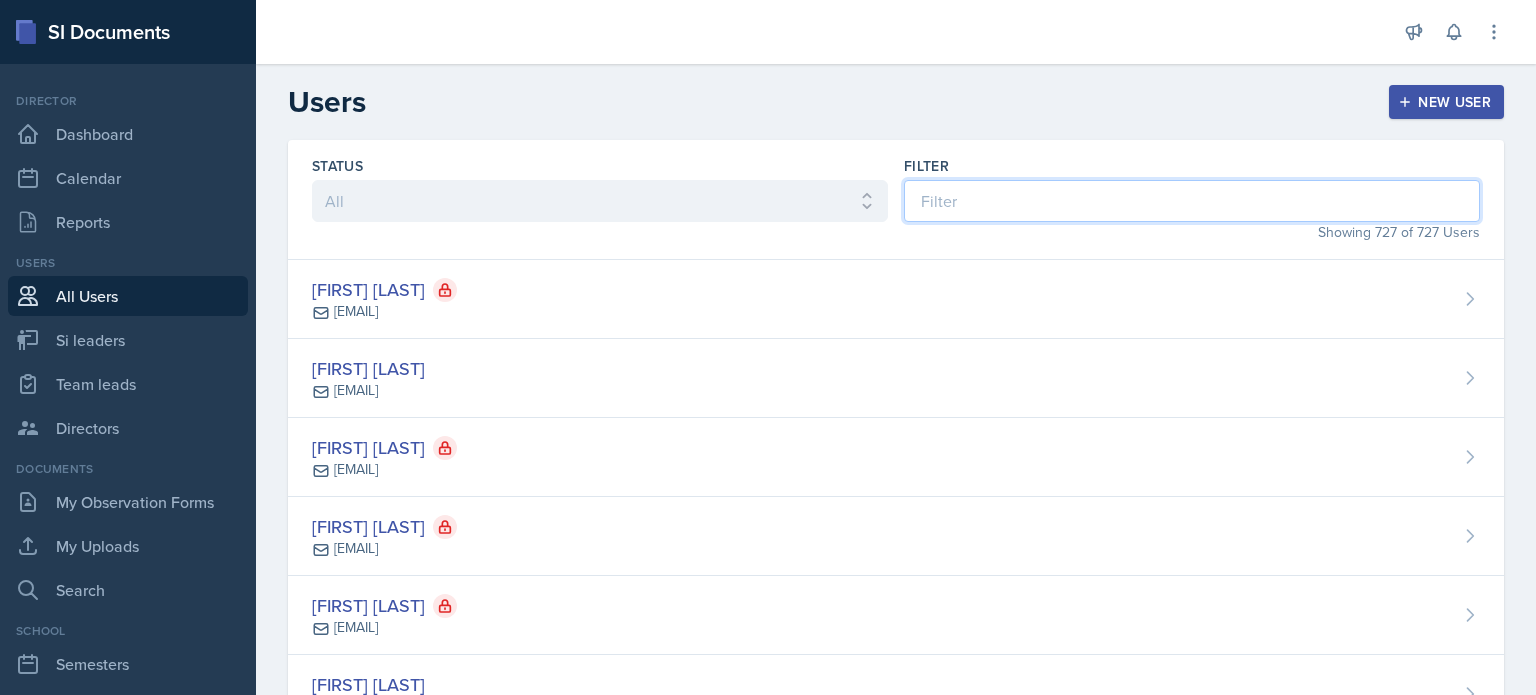 type on "l" 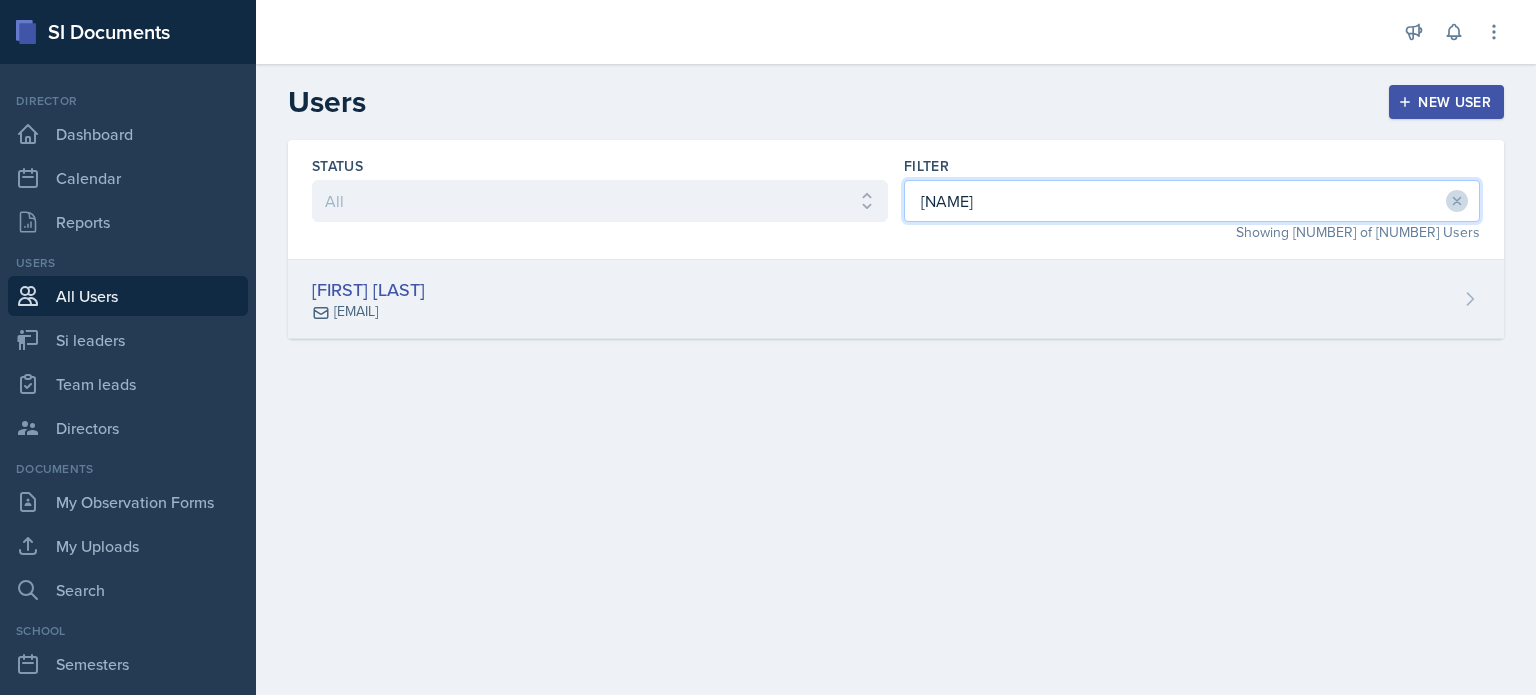 type on "[NAME]" 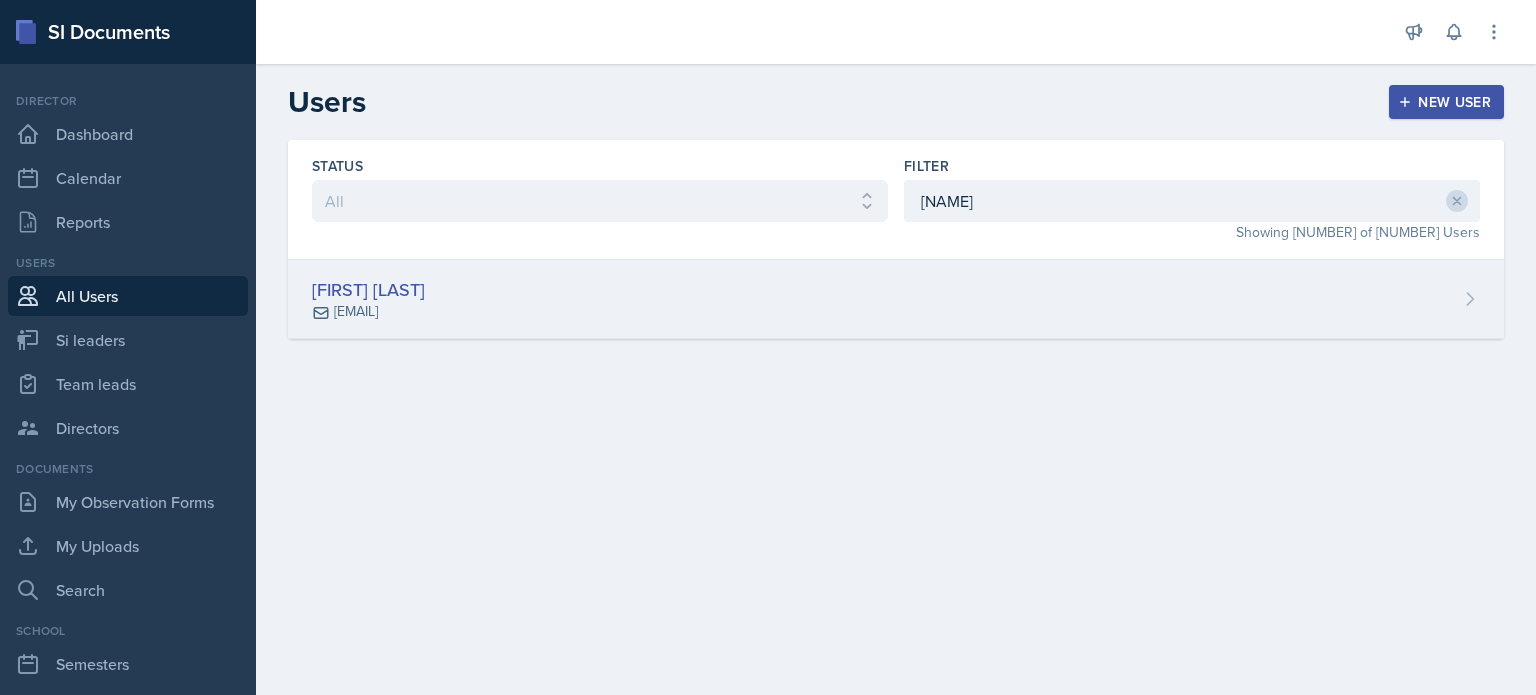 click on "[FIRST] [LAST]
[EMAIL]" at bounding box center [896, 299] 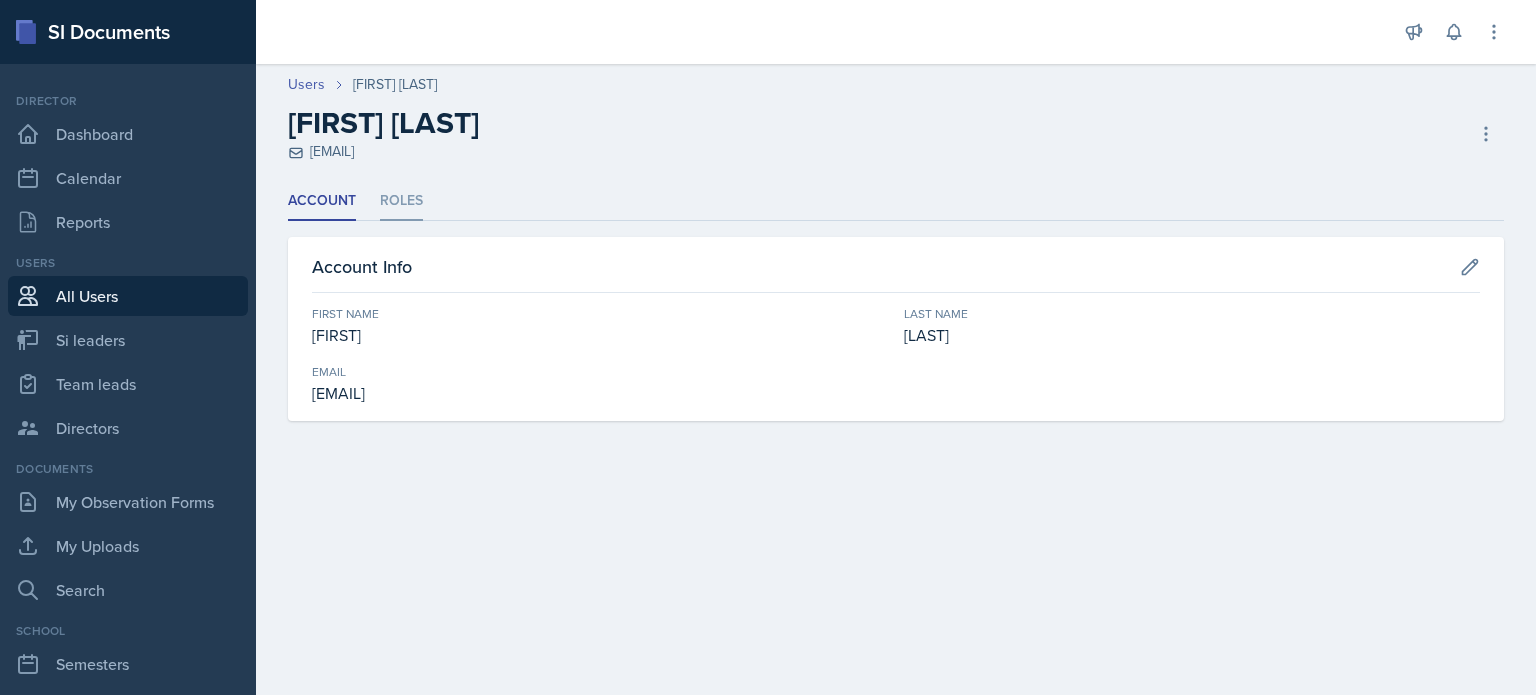click on "Roles" at bounding box center [401, 201] 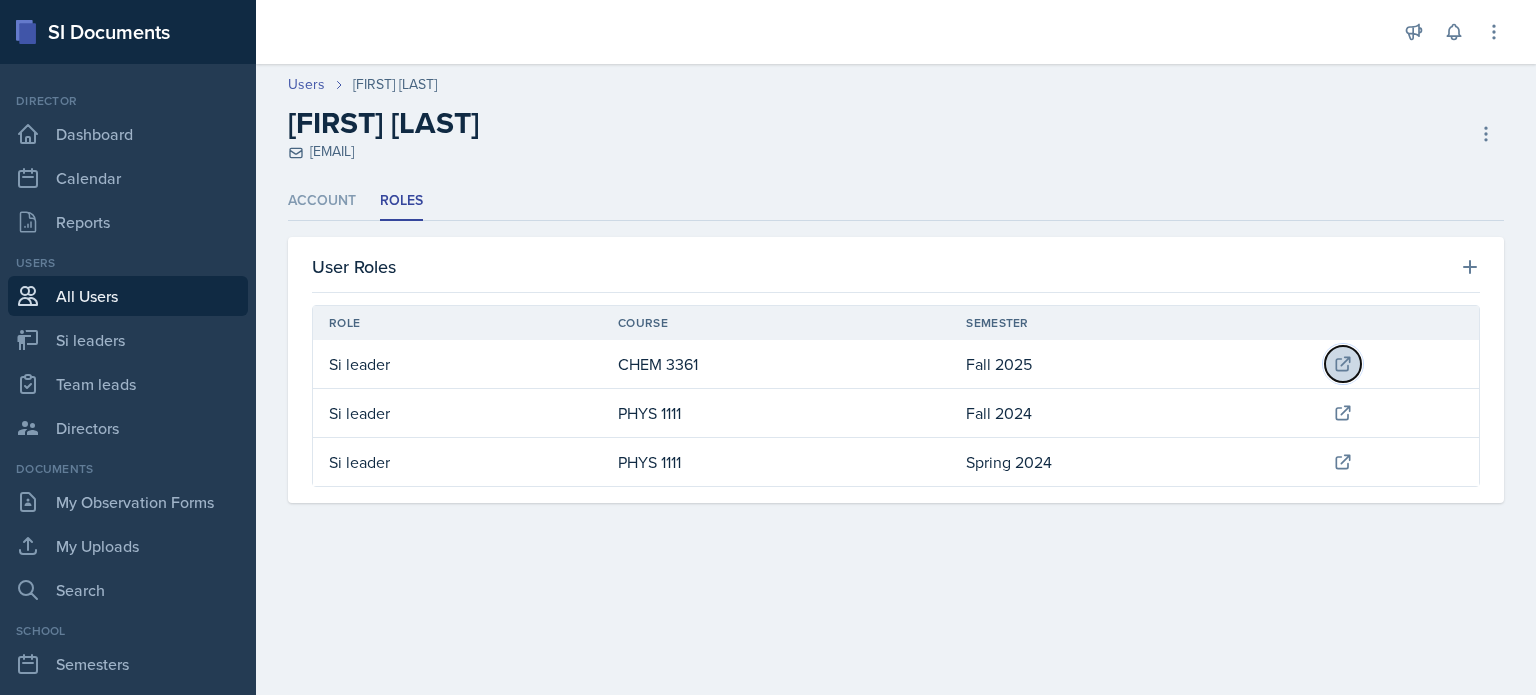 click 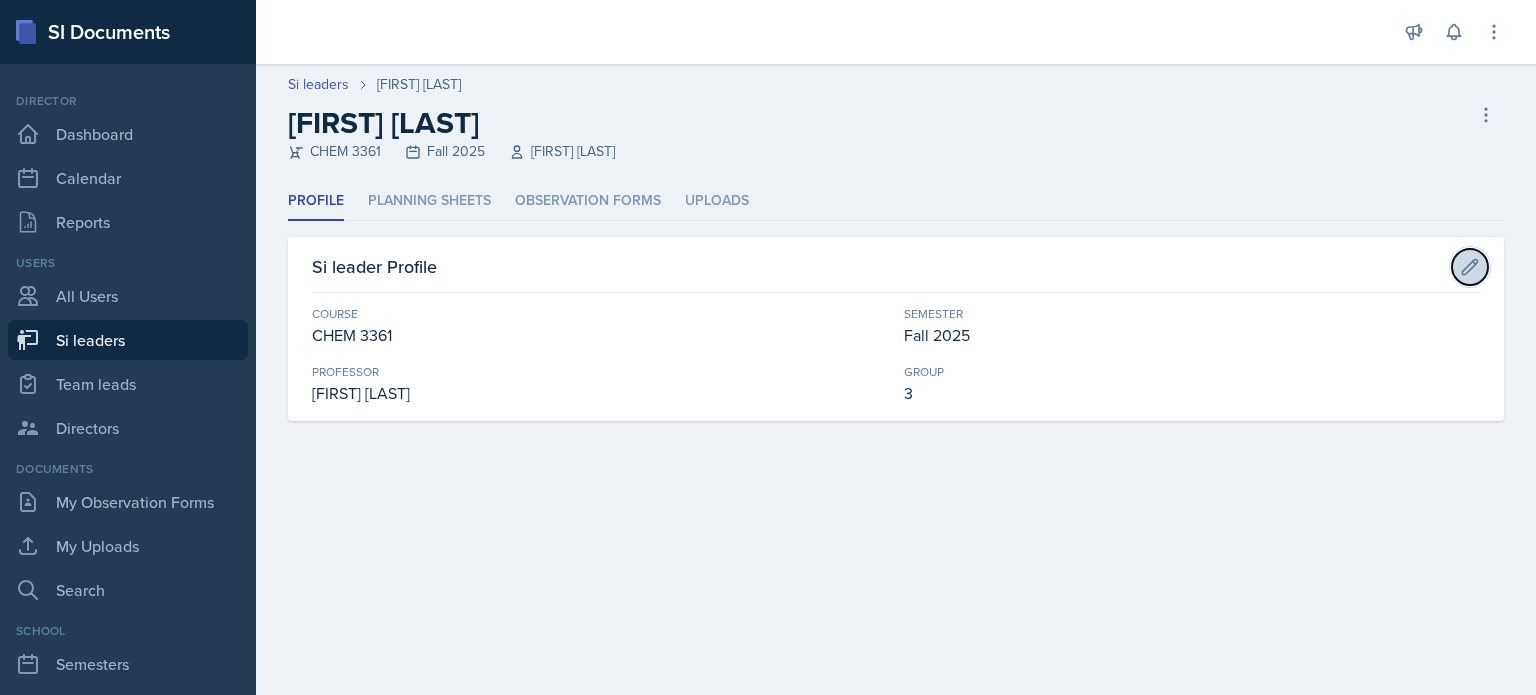 click 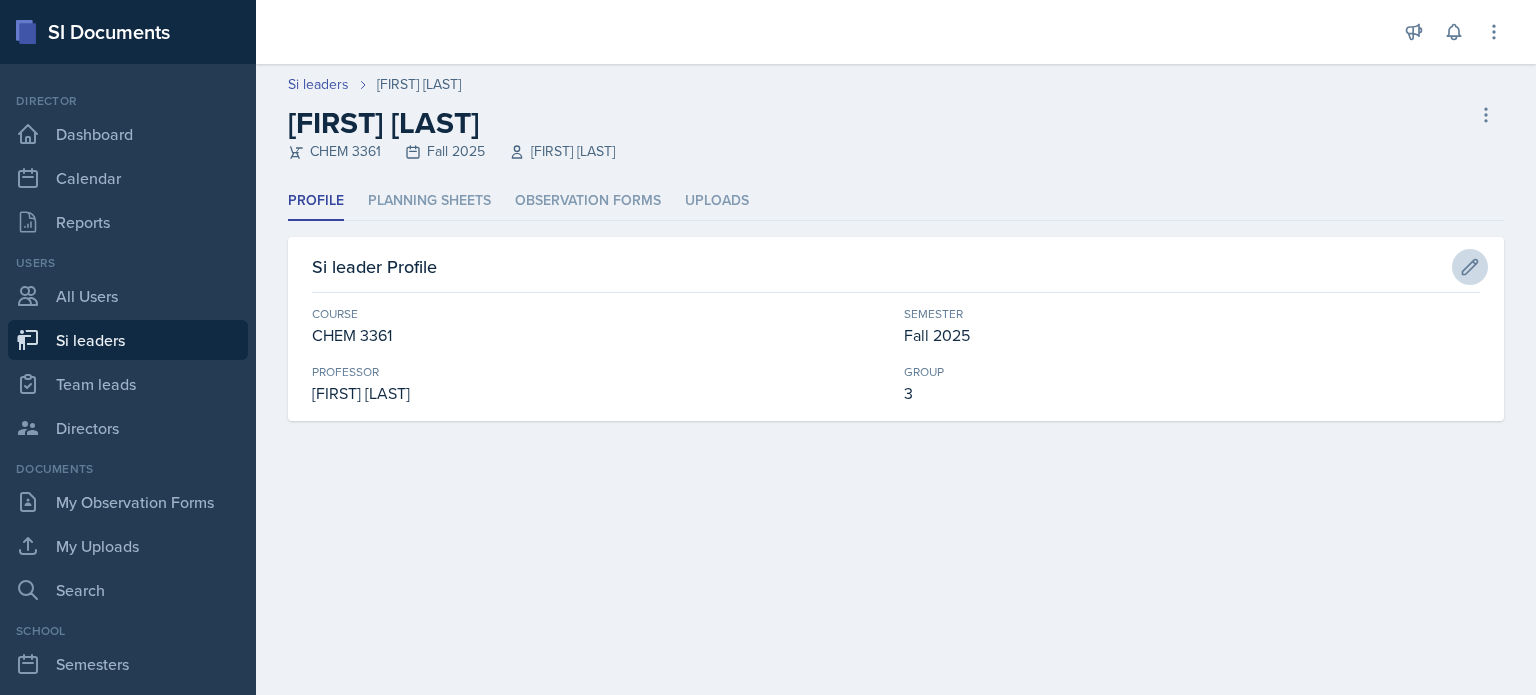 select on "[UUID]" 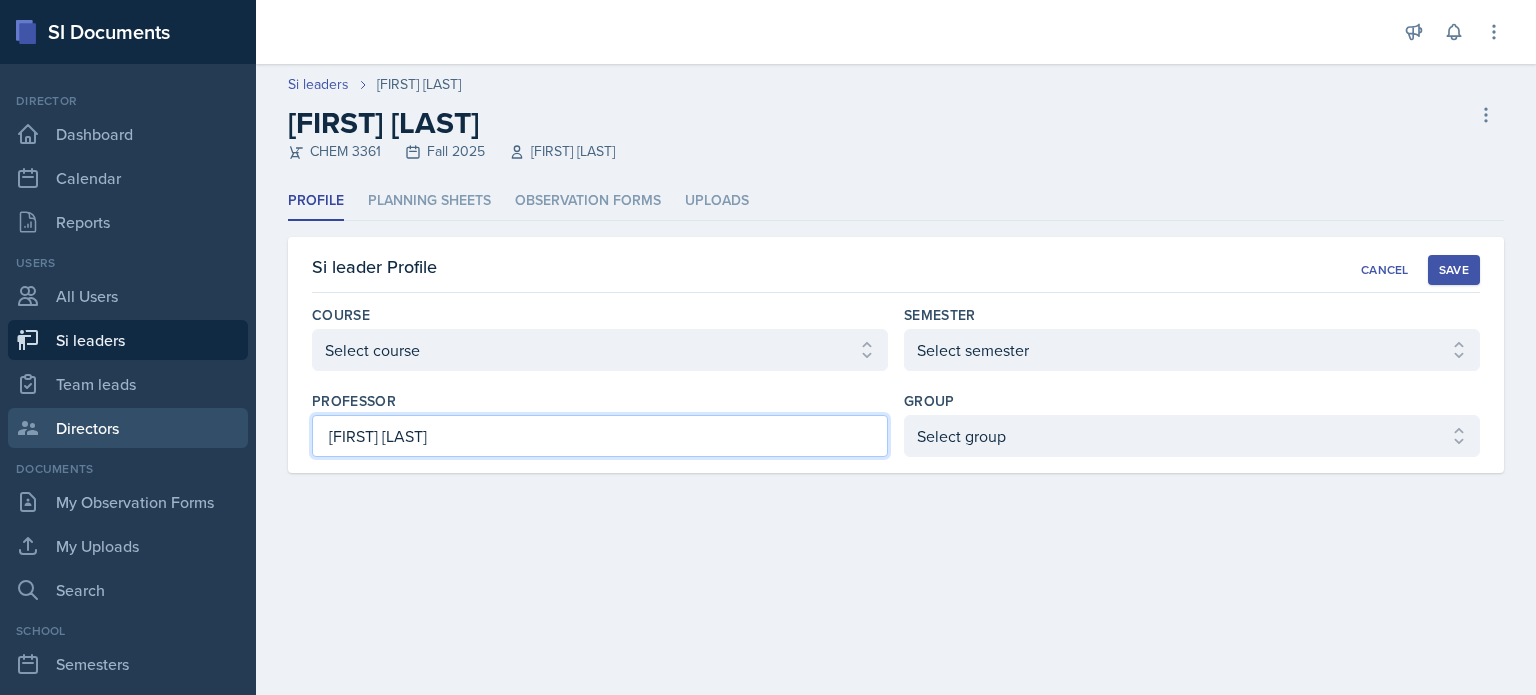 drag, startPoint x: 442, startPoint y: 444, endPoint x: 160, endPoint y: 426, distance: 282.57388 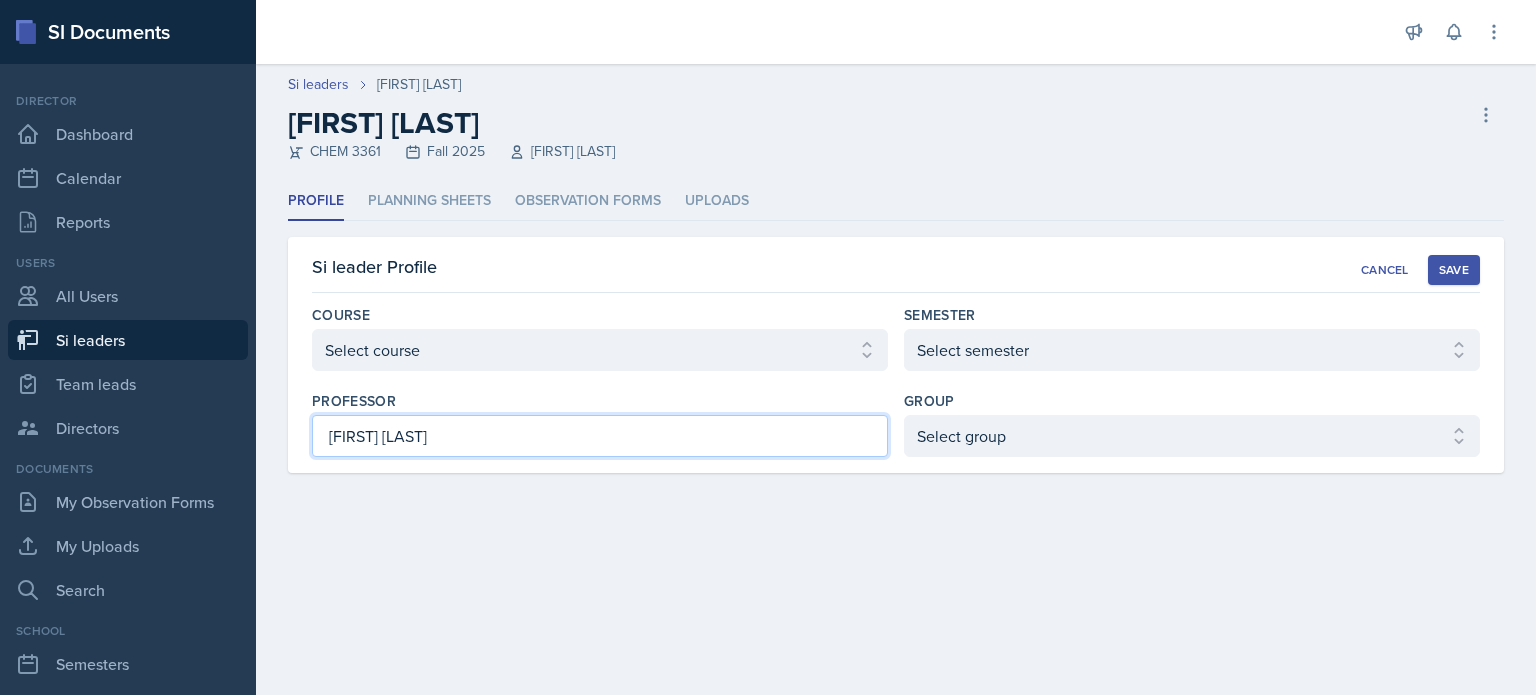 type on "[FIRST] [LAST]" 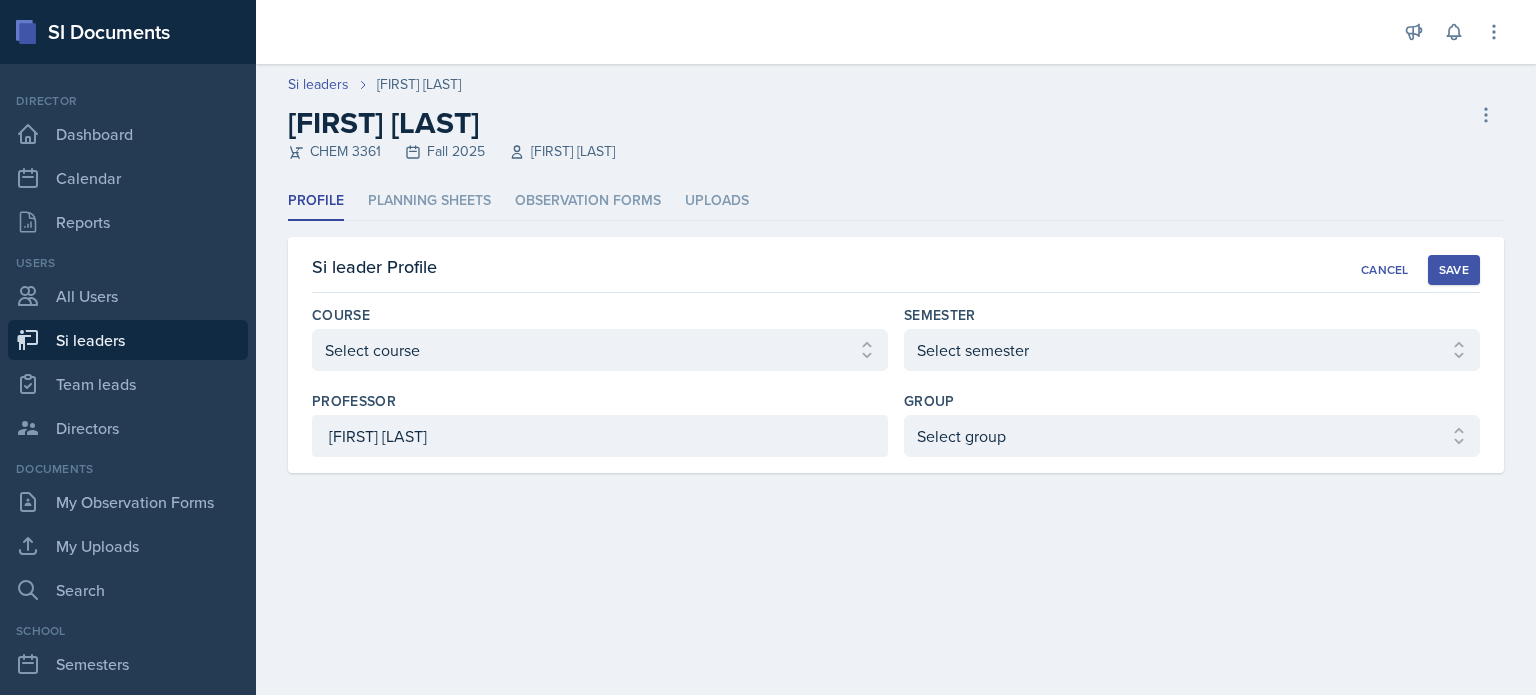 click on "Save" at bounding box center [1454, 270] 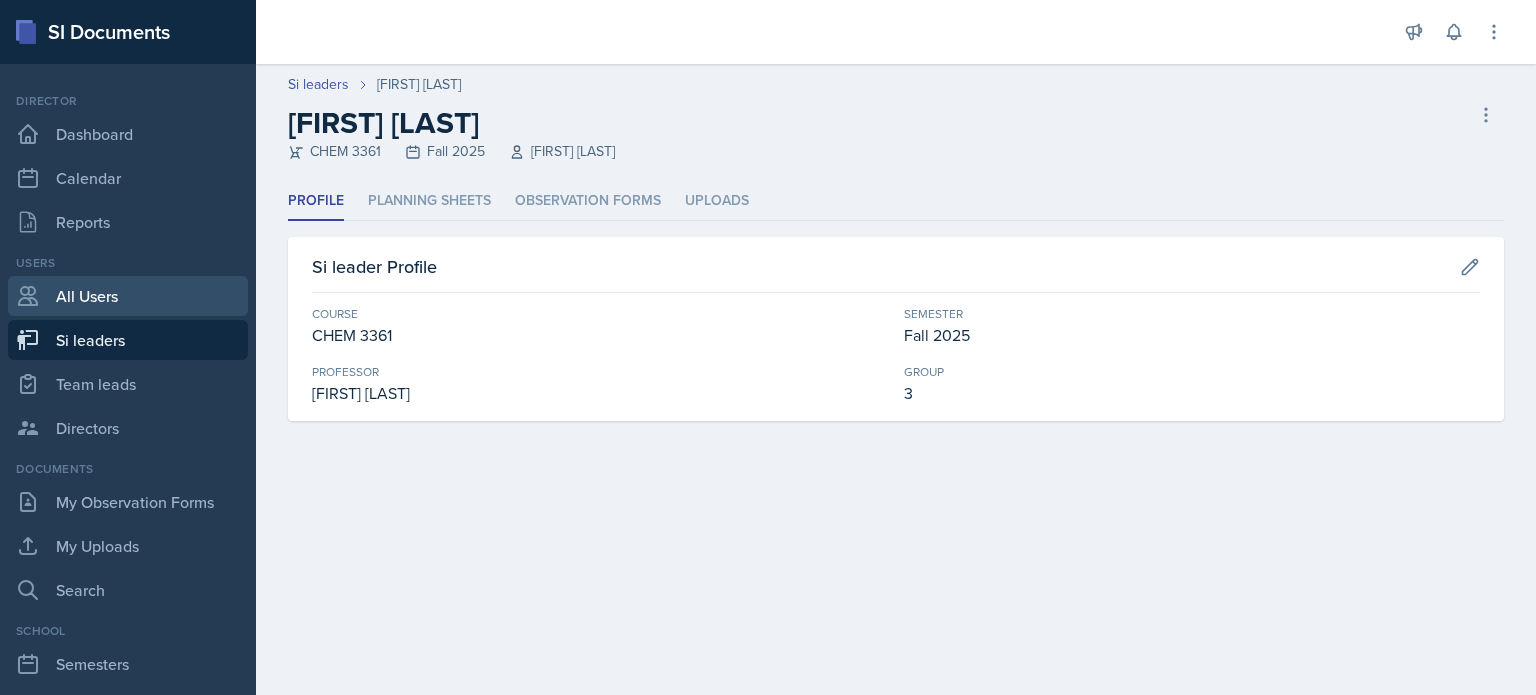 click on "All Users" at bounding box center [128, 296] 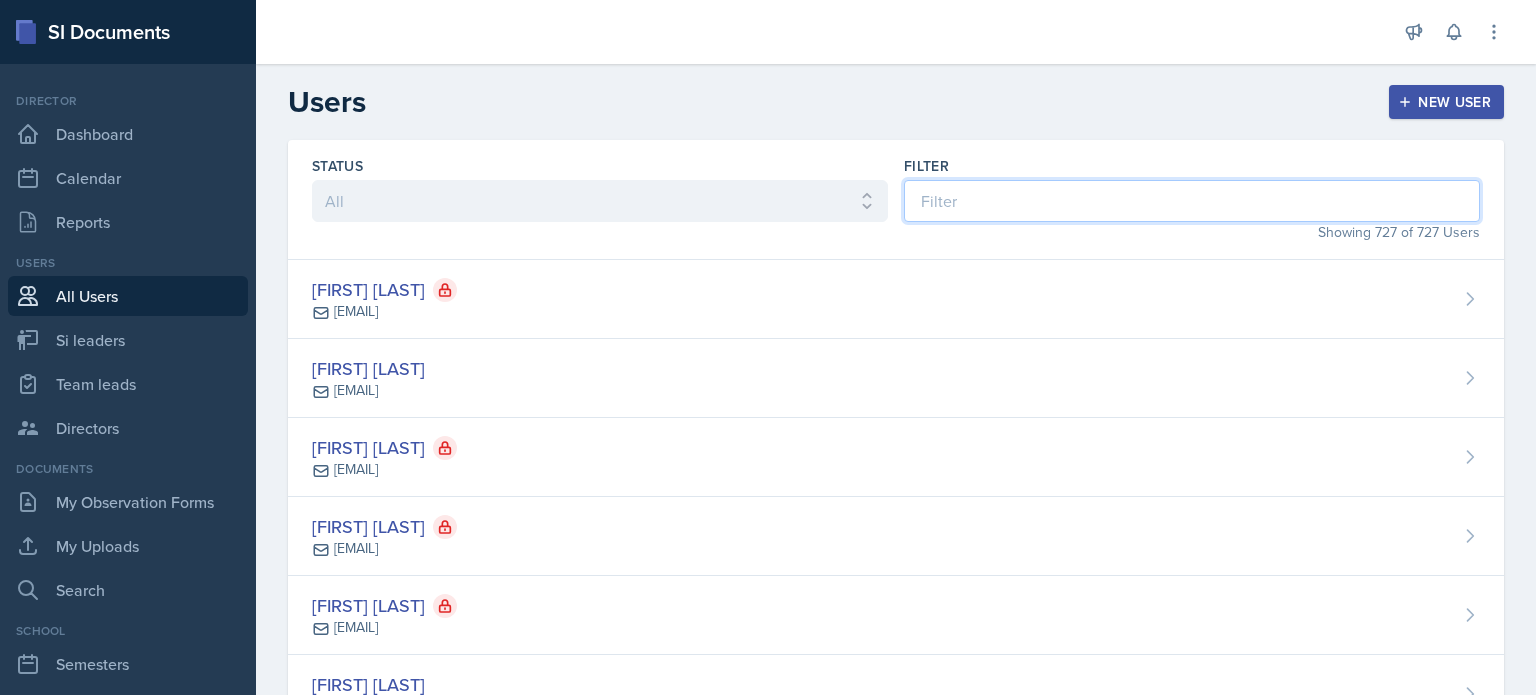 click at bounding box center (1192, 201) 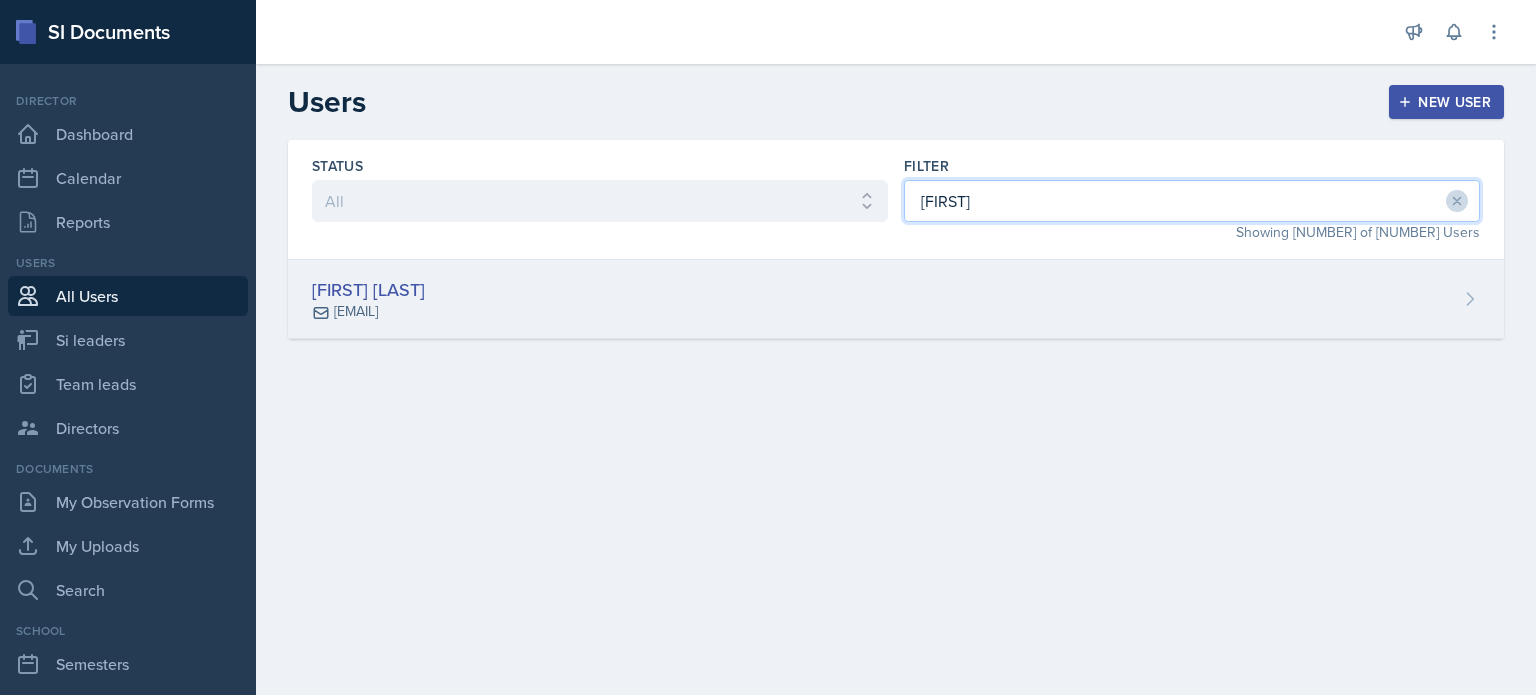 type on "[FIRST]" 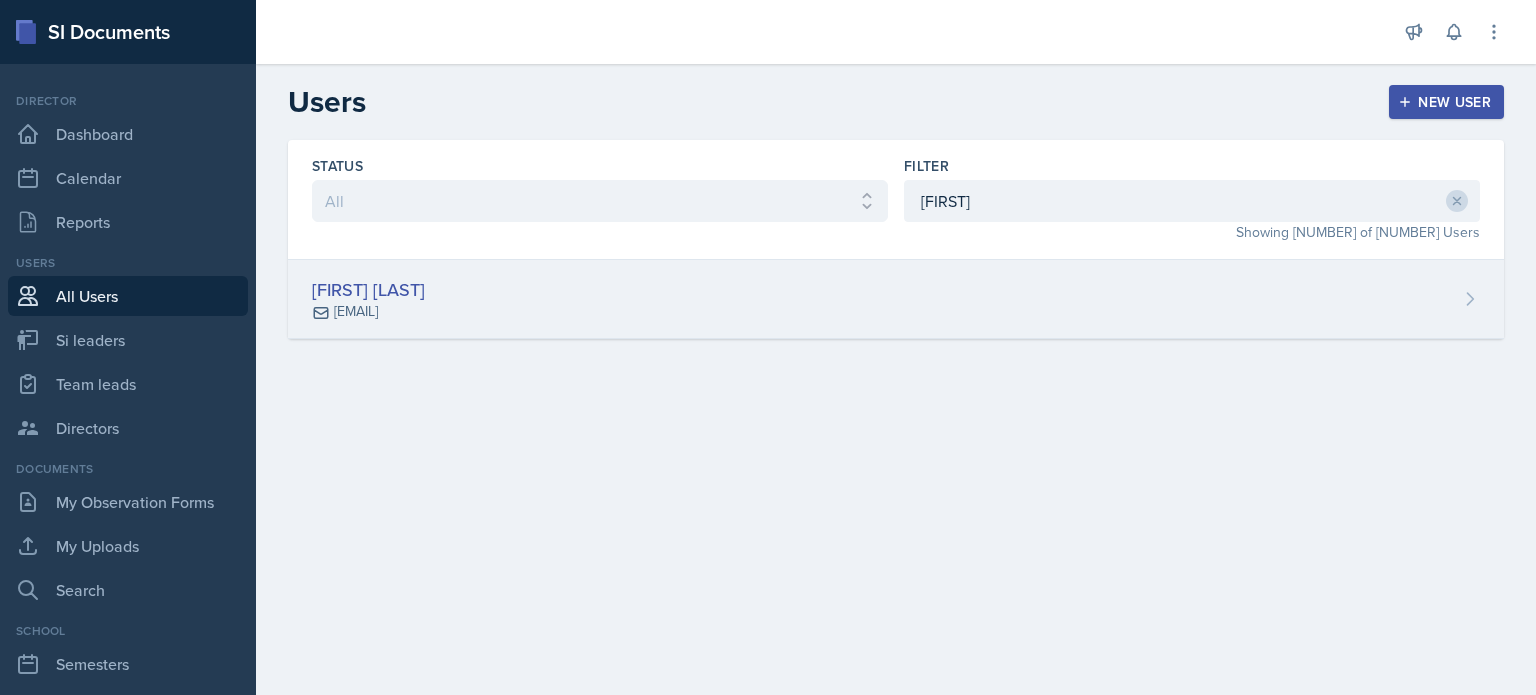 click on "[FIRST] [LAST]
[EMAIL]" at bounding box center [896, 299] 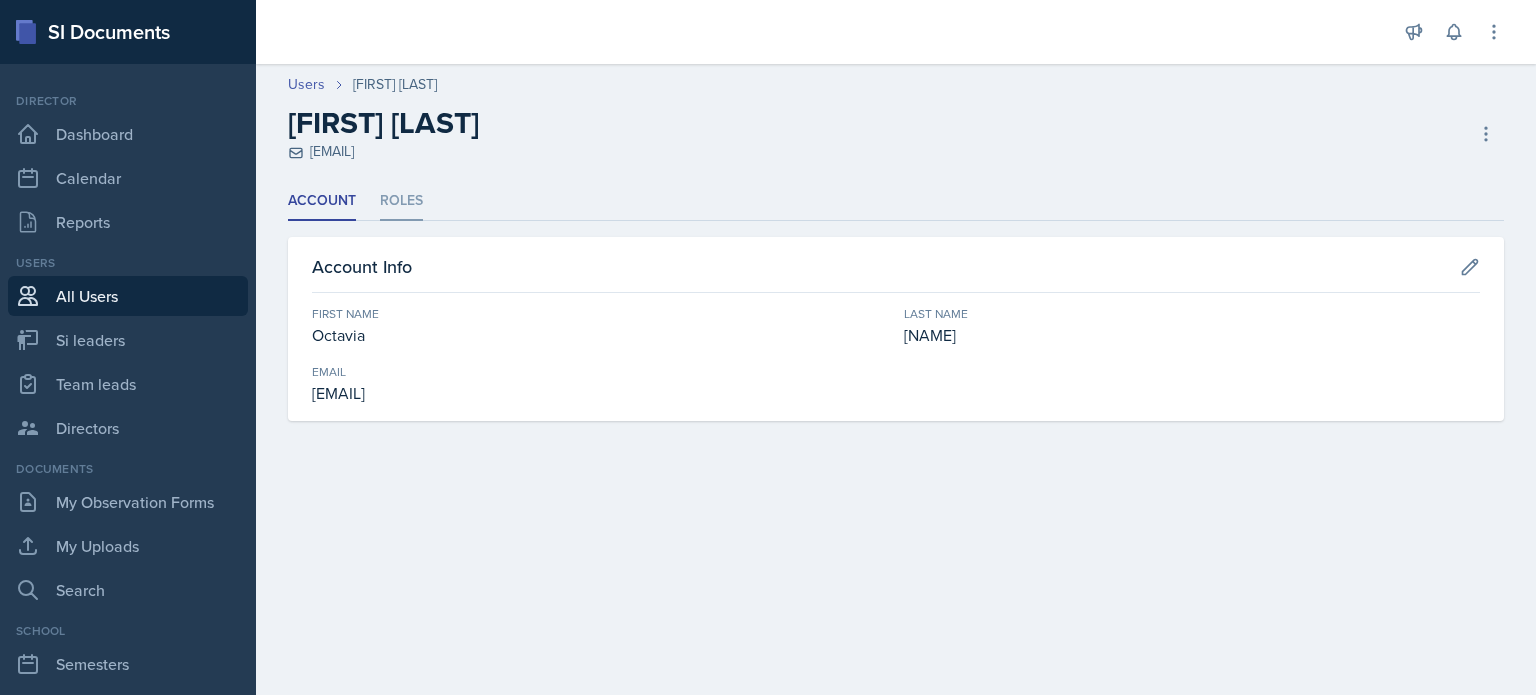 click on "Roles" at bounding box center (401, 201) 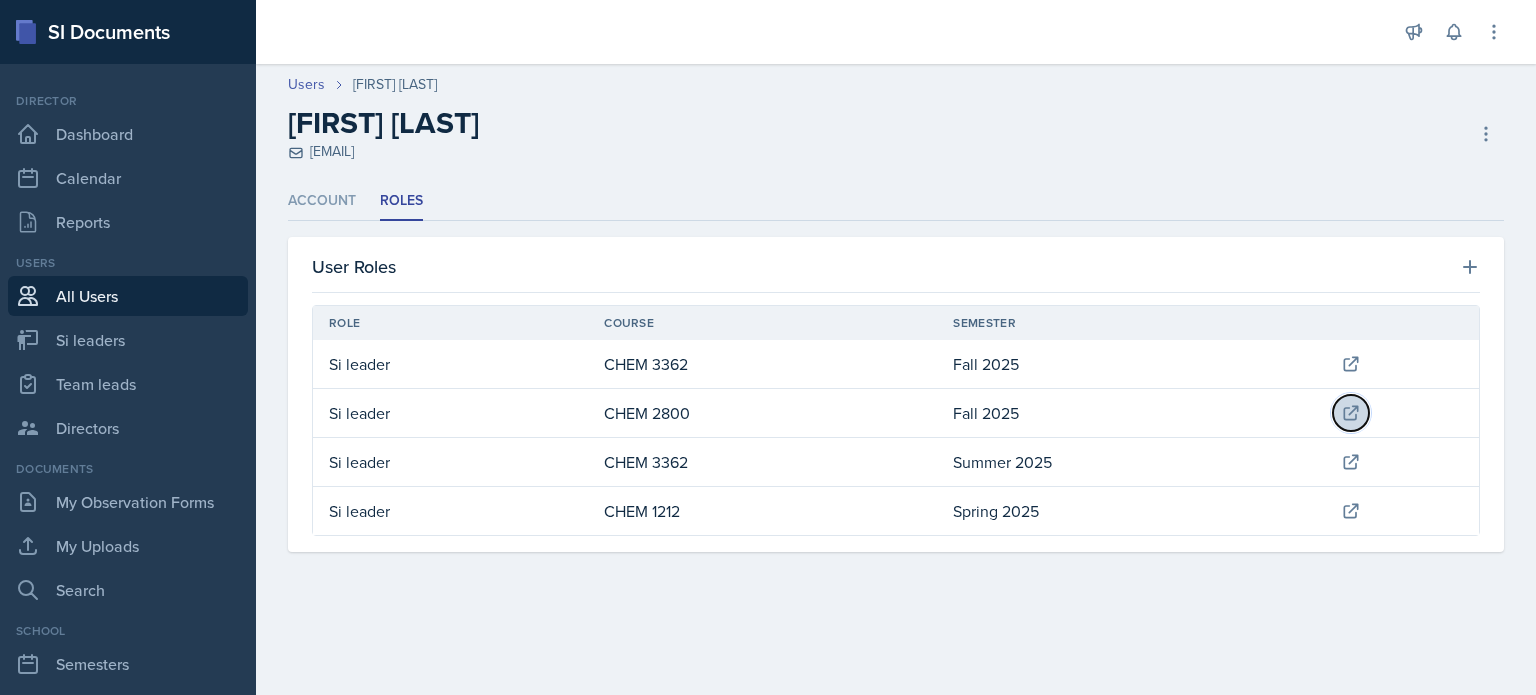 click 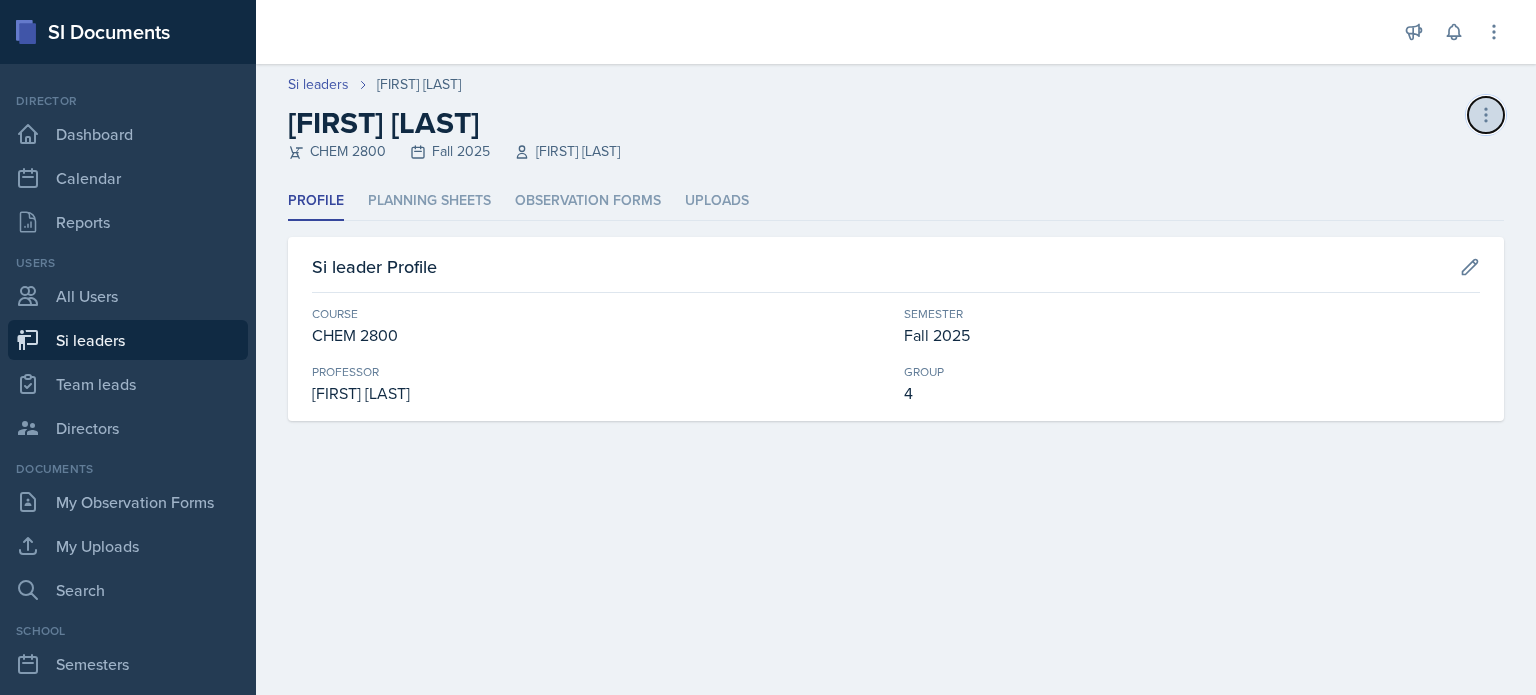 click 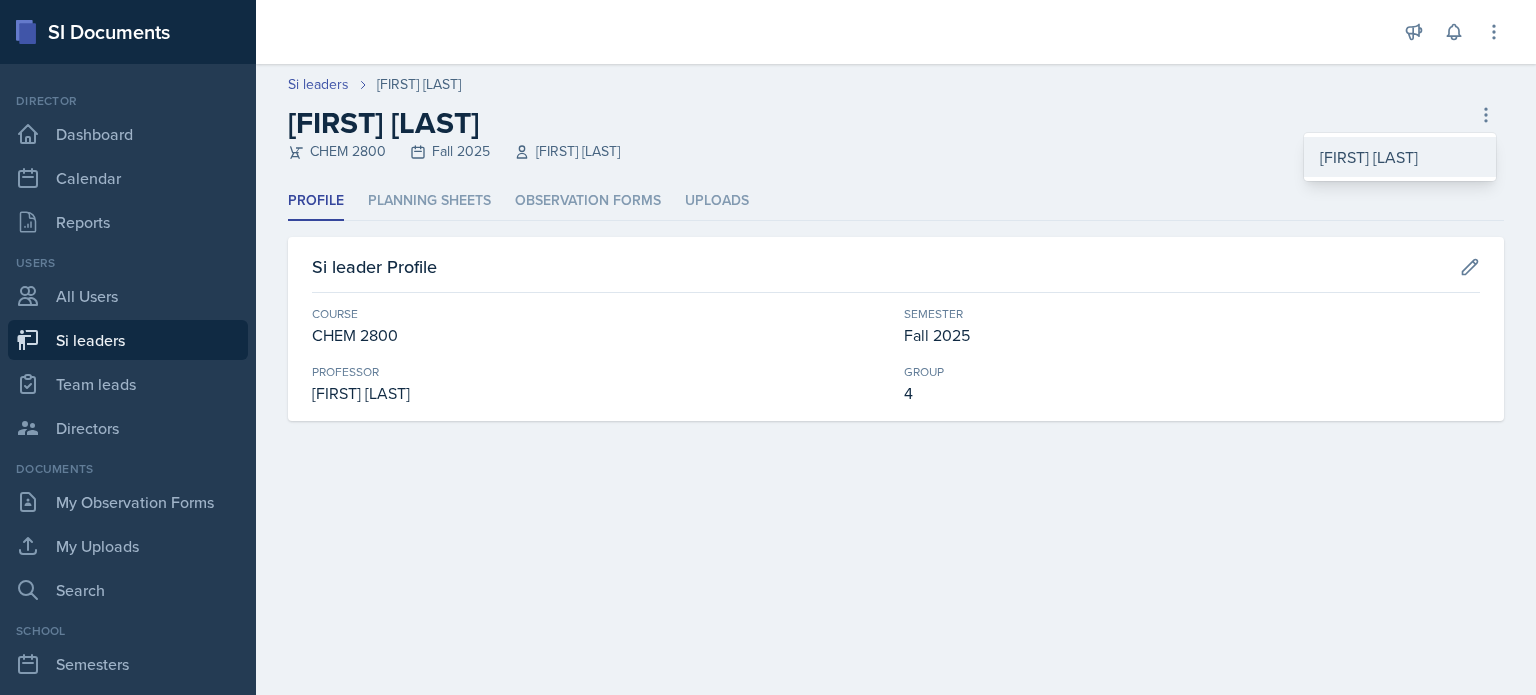 click on "[FIRST] [LAST]" at bounding box center (1400, 157) 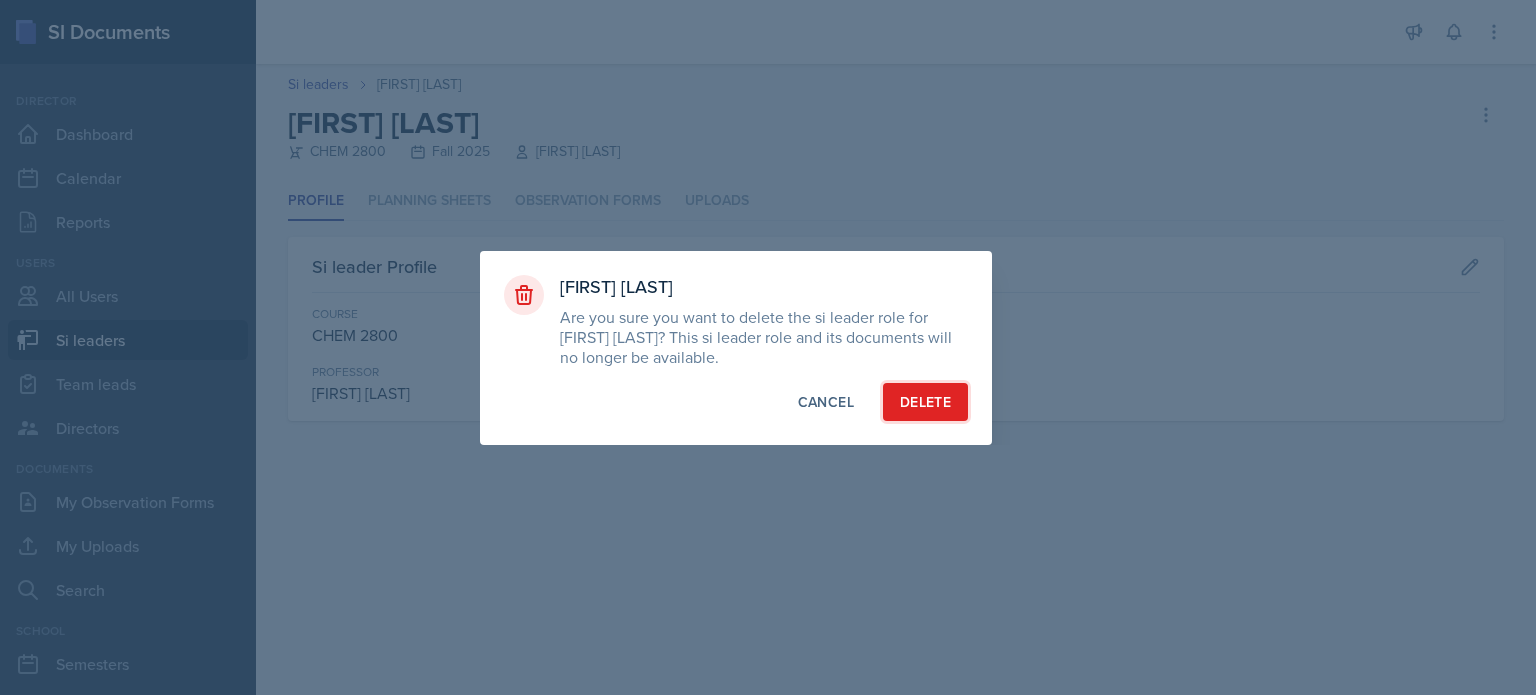 click on "Delete" at bounding box center [925, 402] 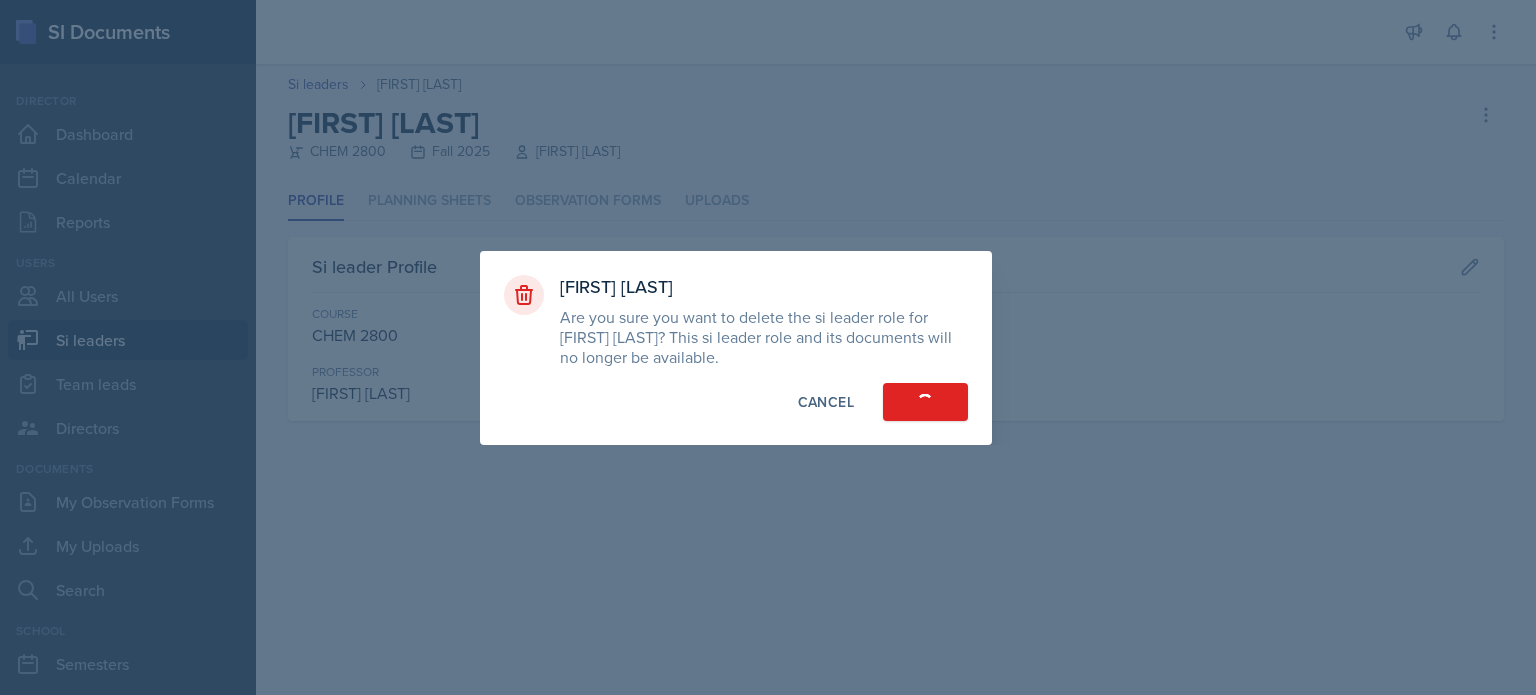 select on "[UUID]" 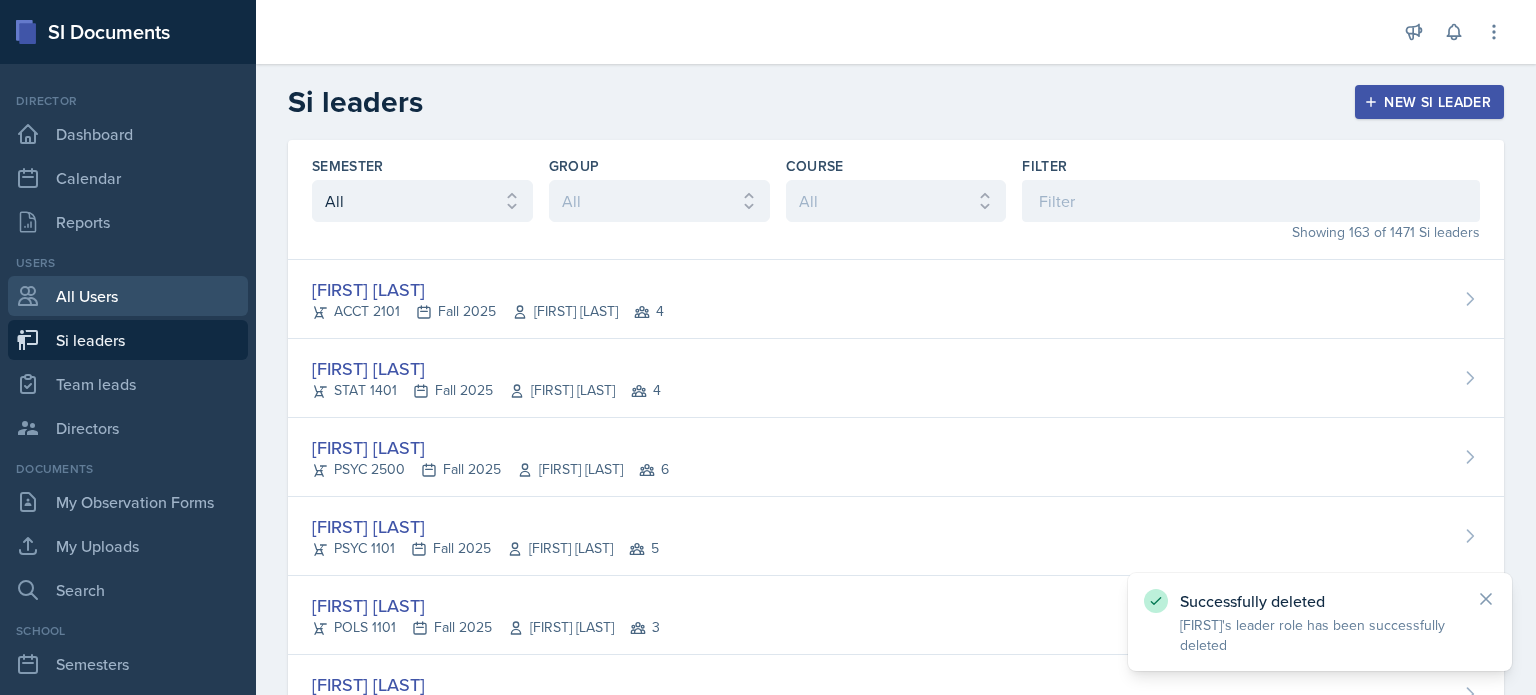 click on "All Users" at bounding box center [128, 296] 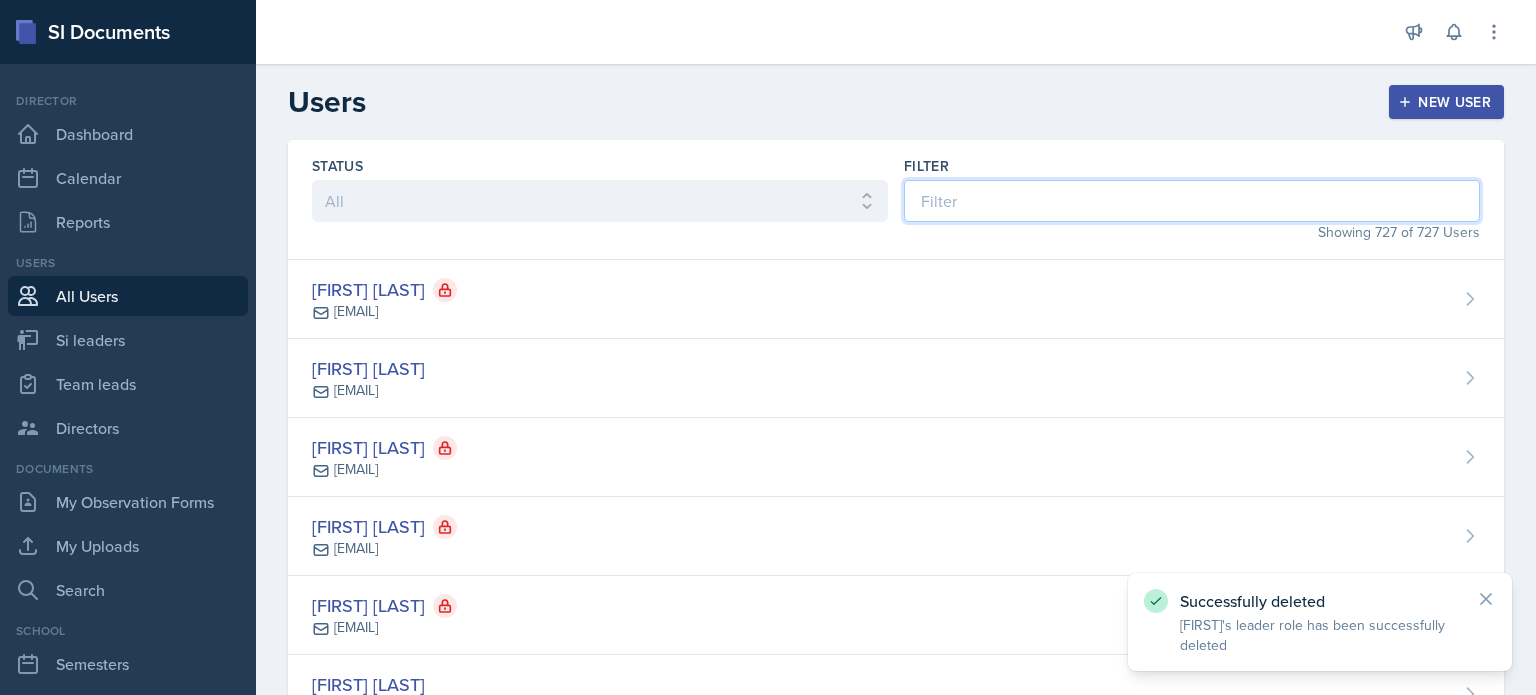 click at bounding box center (1192, 201) 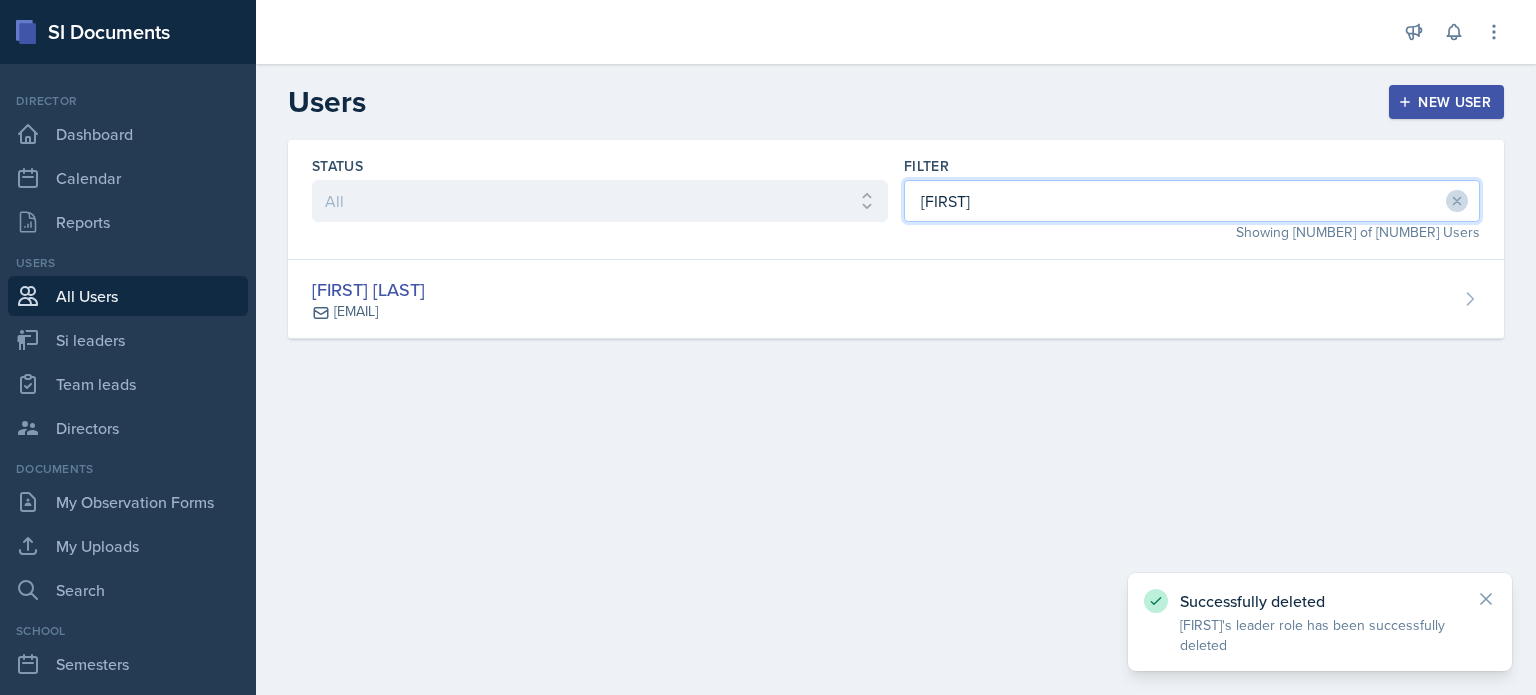 type on "[FIRST]" 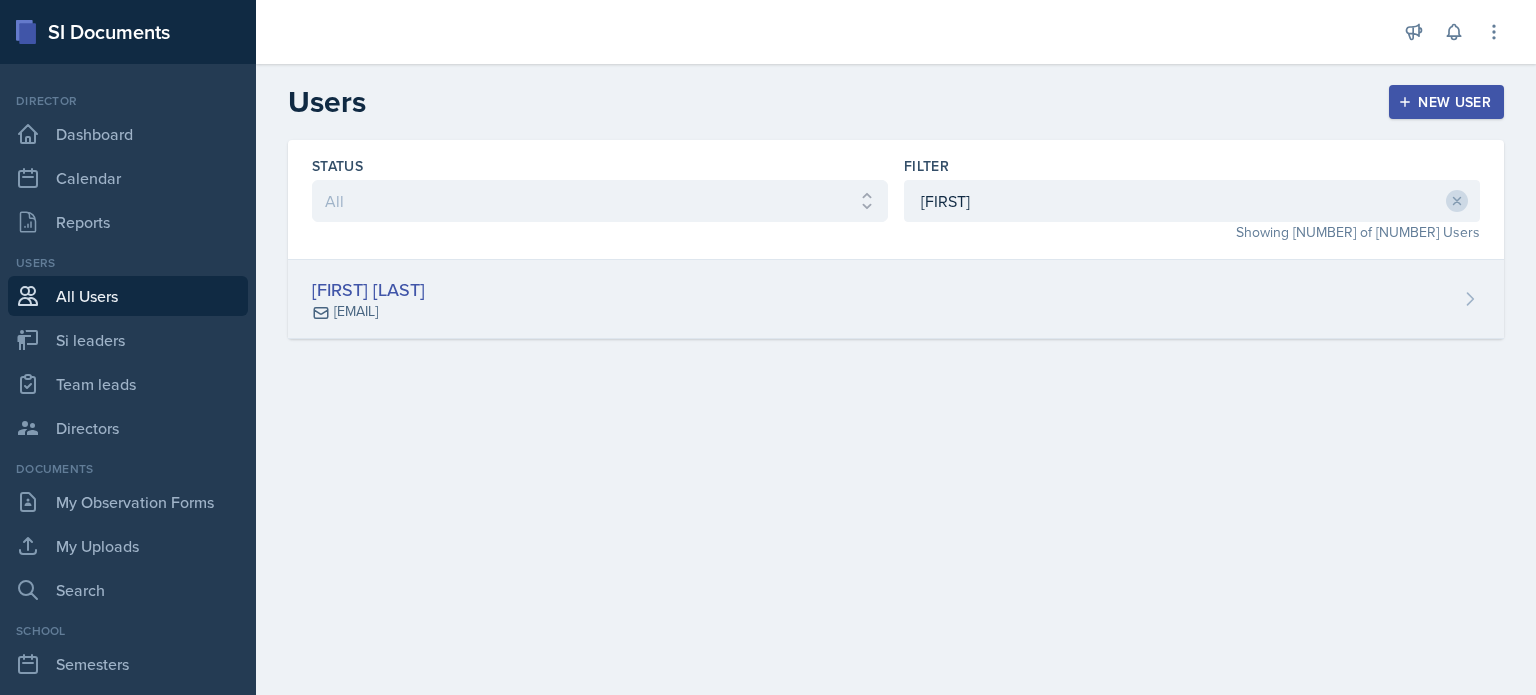 click on "[FIRST] [LAST]
[EMAIL]" at bounding box center [896, 299] 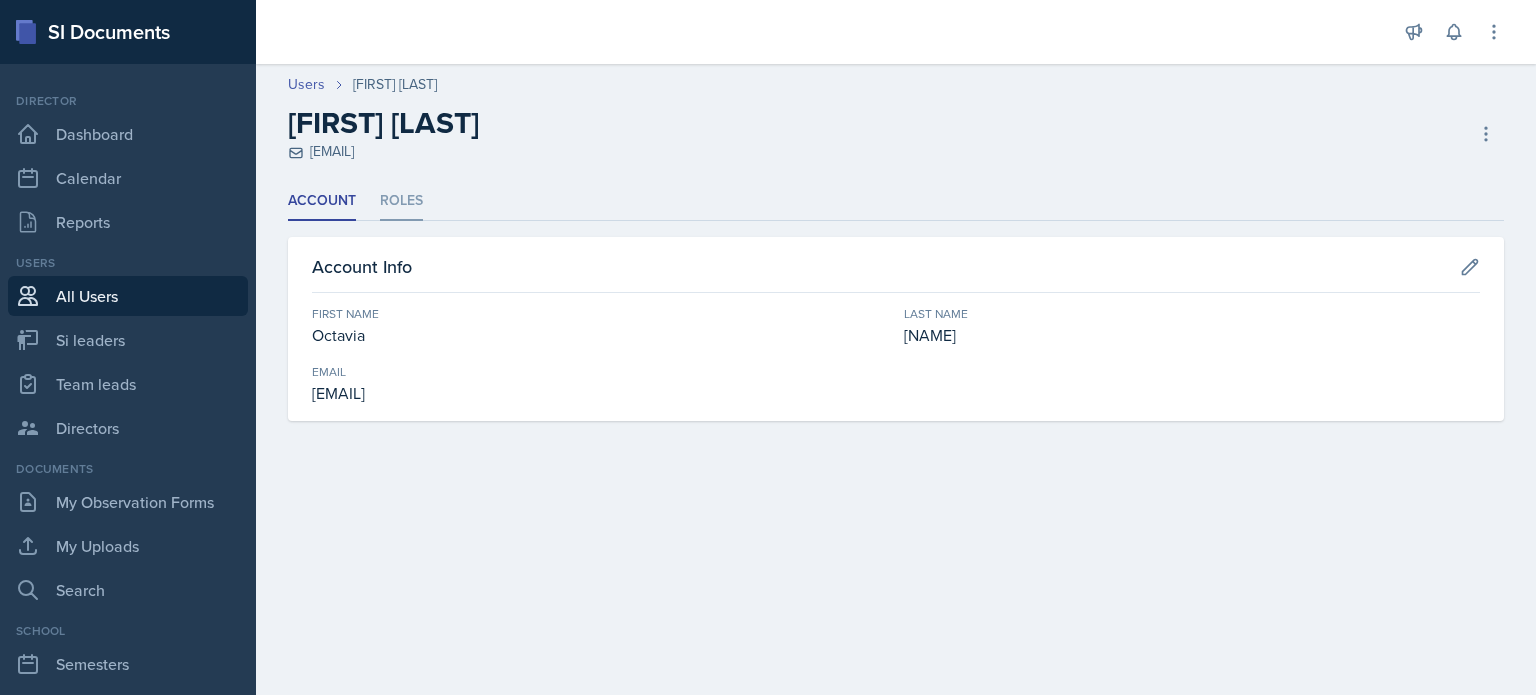 click on "Roles" at bounding box center [401, 201] 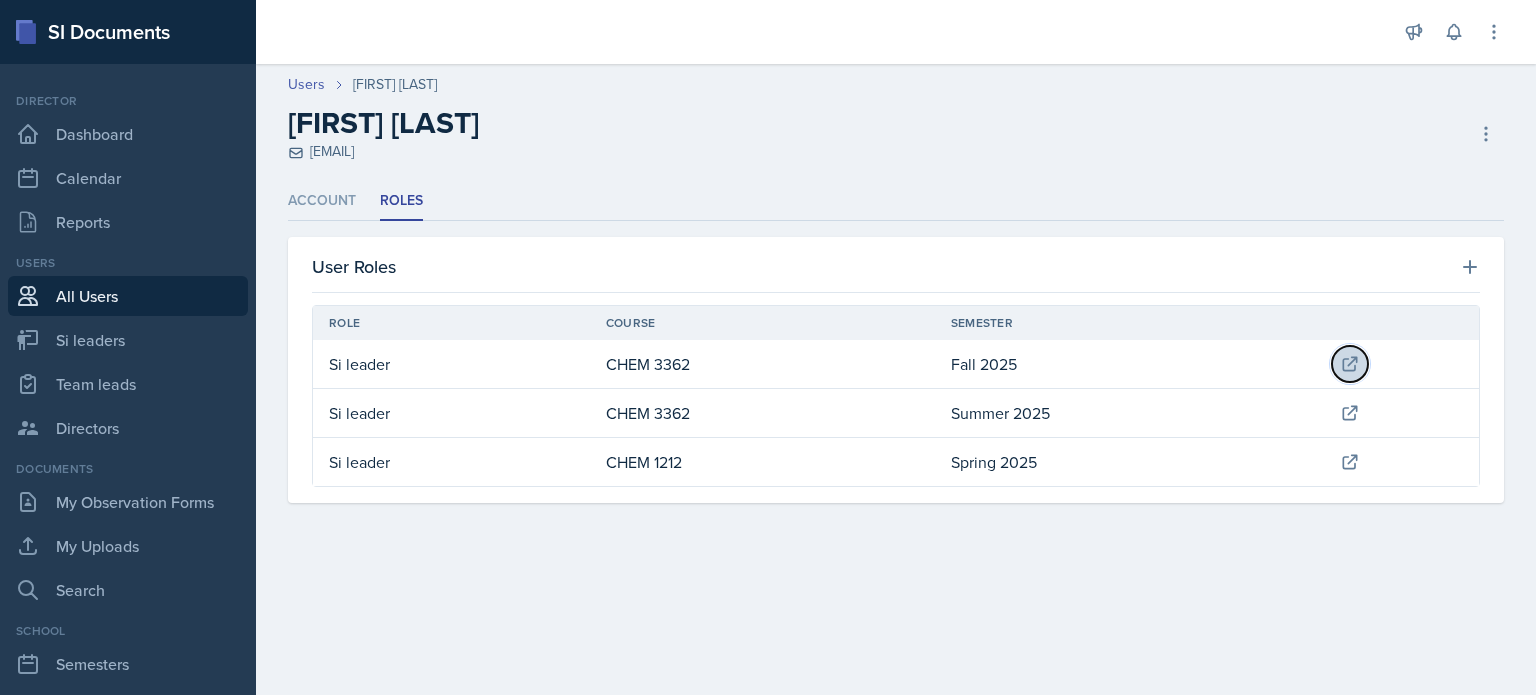 click 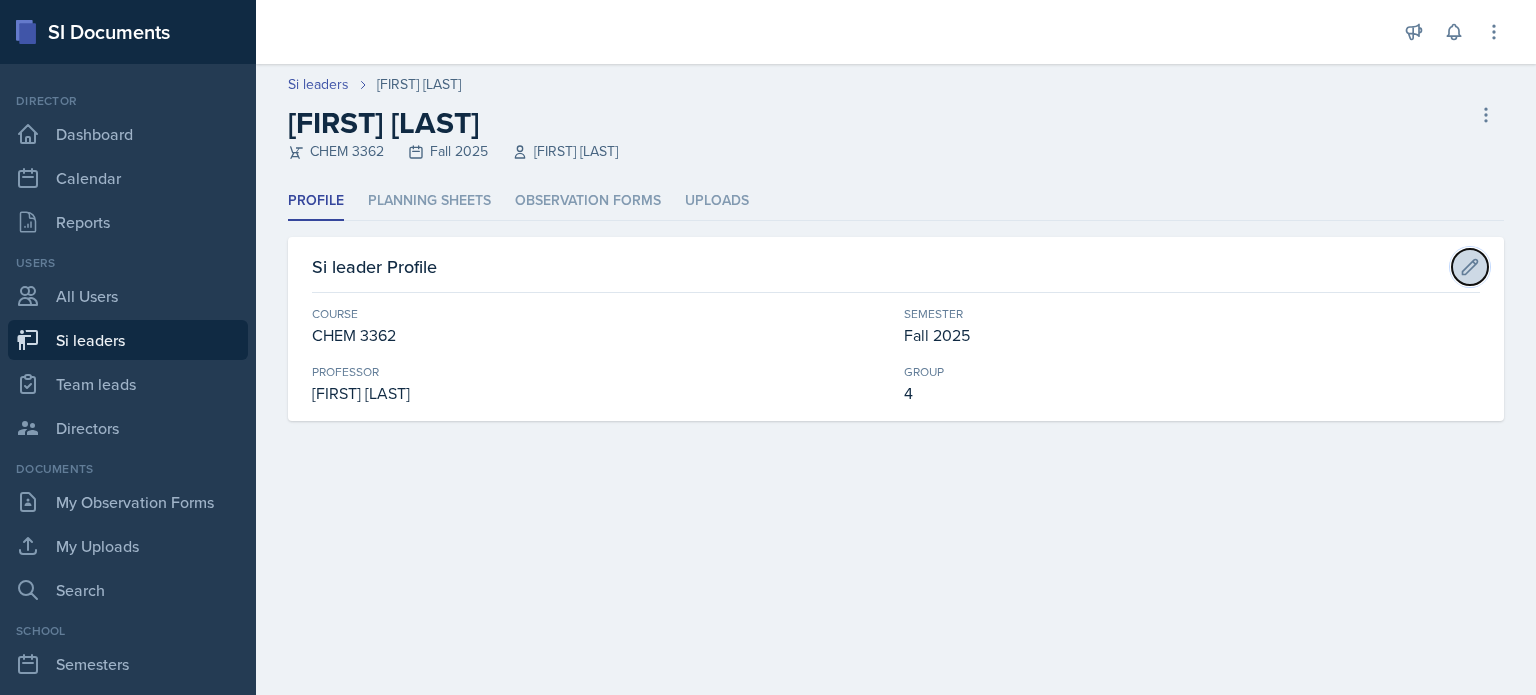 click 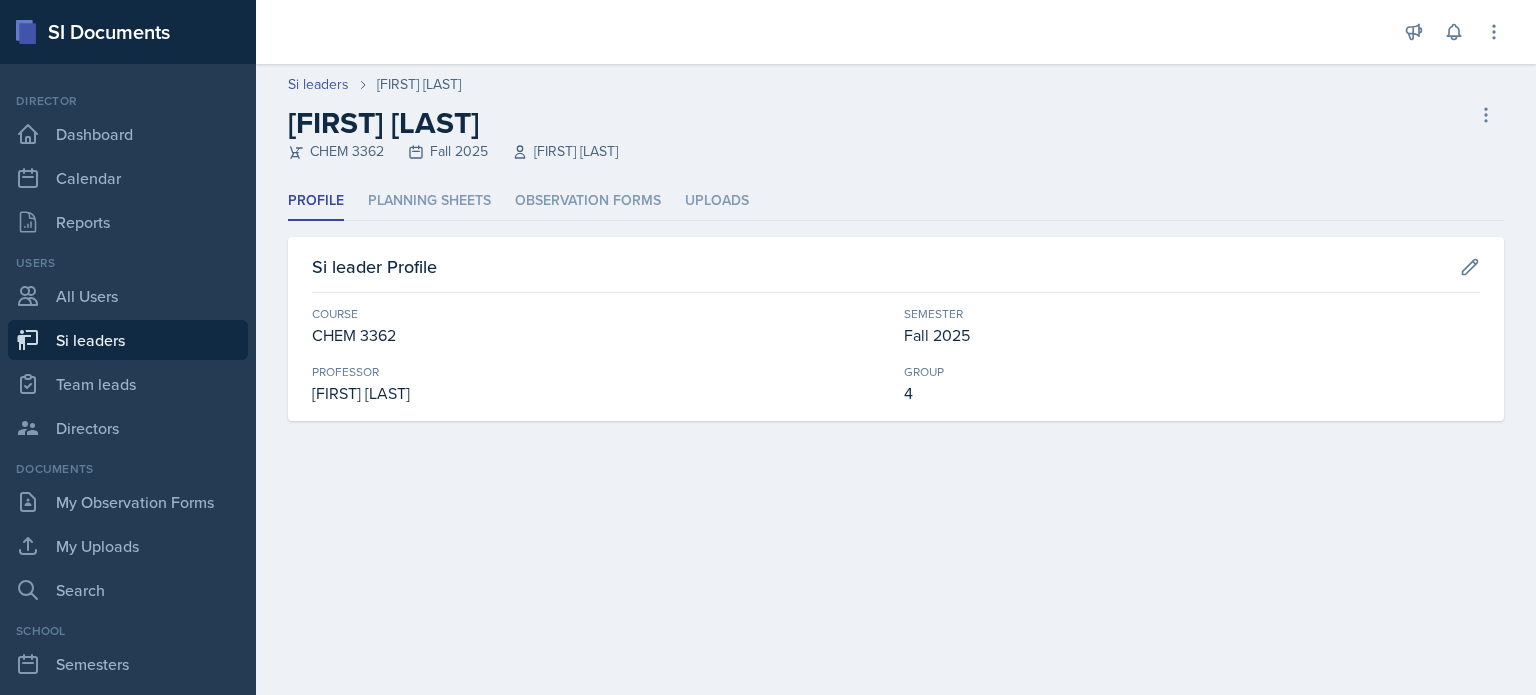 select on "[UUID]" 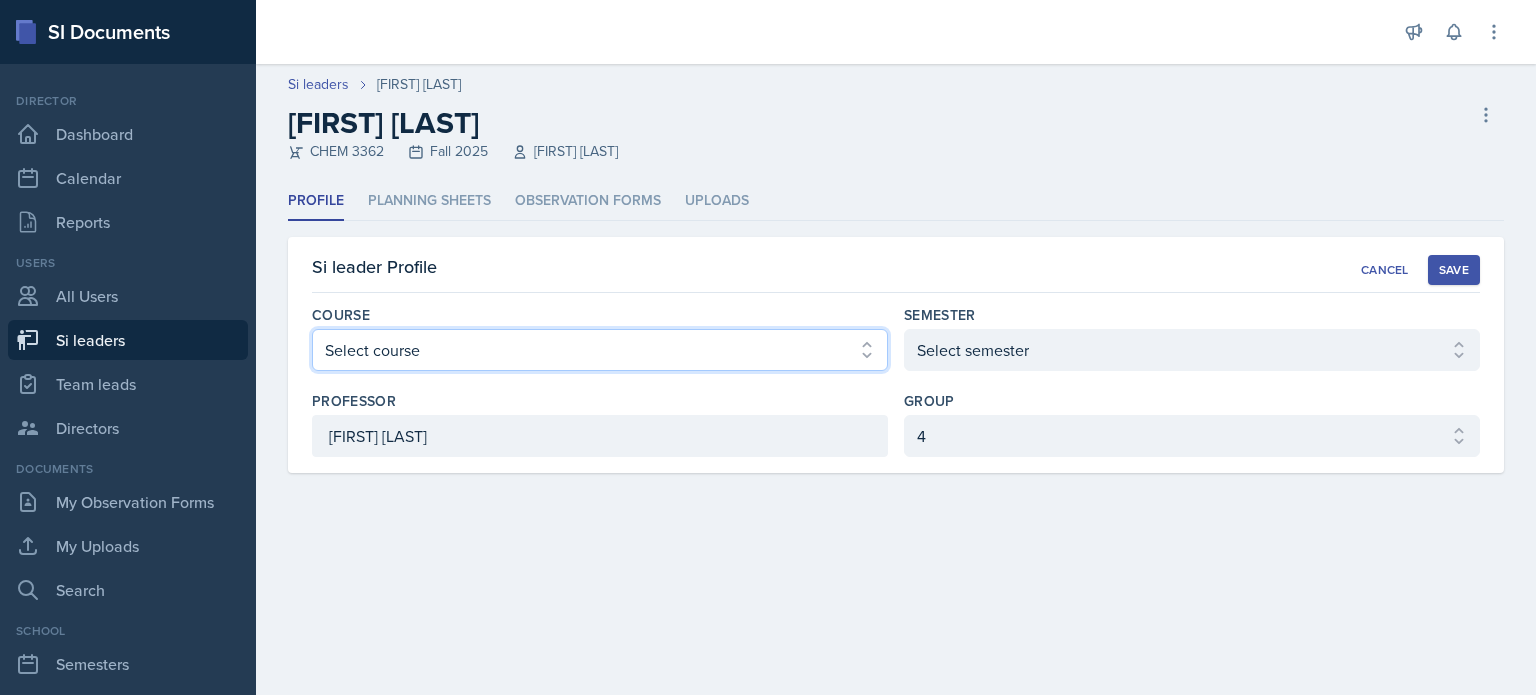 click on "Select course   ACCT 2101 ACCT 2102 ACCT 4050 ANTH 1102 ANTH 3301 ARCH 1000 ARCH 1000 ARCH 1241 ARCH 2111 ARCH 2211 ARCH 2242 ARCH 3211 ARCH 3212 ARCH 3212 ART 1107 BIOL 1107 BIOL 1107L BIOL 1108 BIOL 1108/BIOL 1108L BIOL 2221 BIOL 2221Lab BIOL 2222 BIOL 2222/BIOL 2222L BIOL 2222Lab BIOL 2251 BIOL 2251L BIOL 2252 BIOL 2252L BIOL 3300 BIOL 3340 BLAW 2200 CHEM 1151 CHEM 1152 CHEM 1211 CHEM 1212 CHEM 2800 CHEM 3361 CHEM 3362 CHEM 3500 CHEM 3601 COM 2135 COMM 2135 DANC 1107 DATA 1501 ECON 2300 ECON 3300 EE 2301 ENGL 1101 ENGL 1102 ENGR 2214 ENGR 3122 ENGR 3131 ENGR 3343 FIN 4220 FIN 4360 FREN 1002 FREN 1002 GEOG 1101 GEOG 1112 HIST 1111 HIST 1112 HIST 2111 HIST 2112 IS 2200 IS 3260 LDRS 2300 MATH 1001 MATH 1111 MATH 1113 MATH 1160 MATH 1179 MATH 1190 MATH 2202 MATH 2203 MATH 2306 MATH 2345 MATH 2390 MATH 3260 MGT 3200 MUSI 1107 PHIL 2010 PHYS 1111 PHYS 1112 PHYS 2211 PHYS 2212 POLS 1101 POLS 2401 PSYC 1101 PSYC 2000 PSYC 2210 PSYC 2500 PSYC 3000 PSYC 3425 PSYC 4100 PSYC 4345 PSYC 4410 SI 1101 SI 1101 SM 2300" at bounding box center [600, 350] 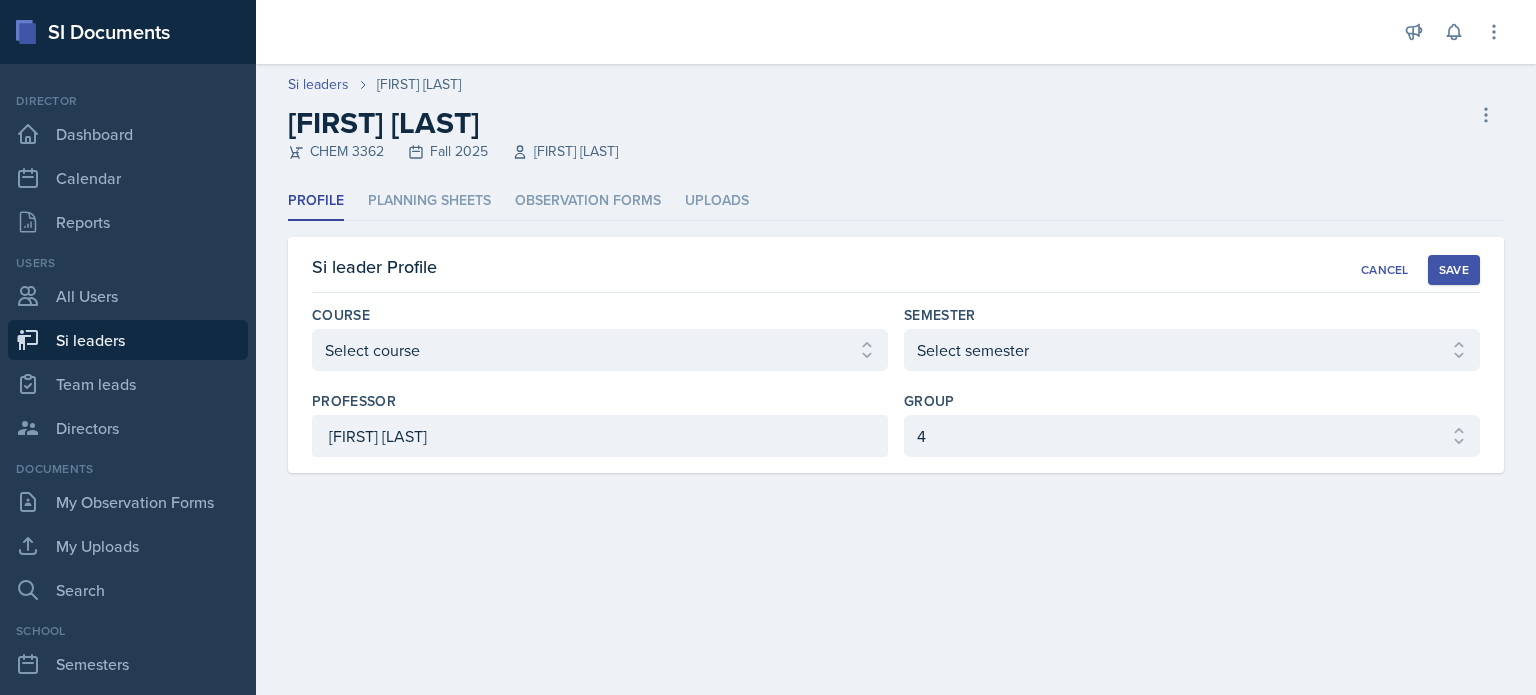 click on "Save" at bounding box center [1454, 270] 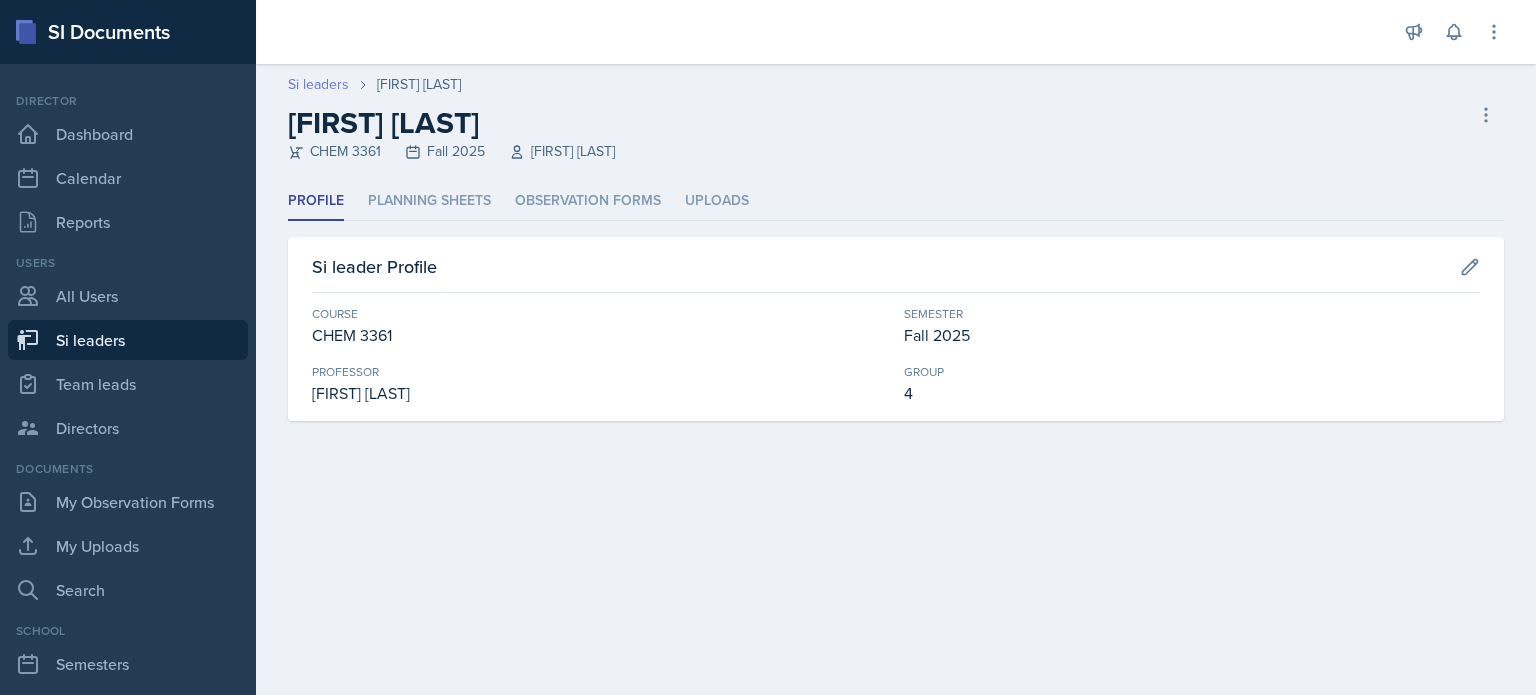 click on "Si leaders" at bounding box center [318, 84] 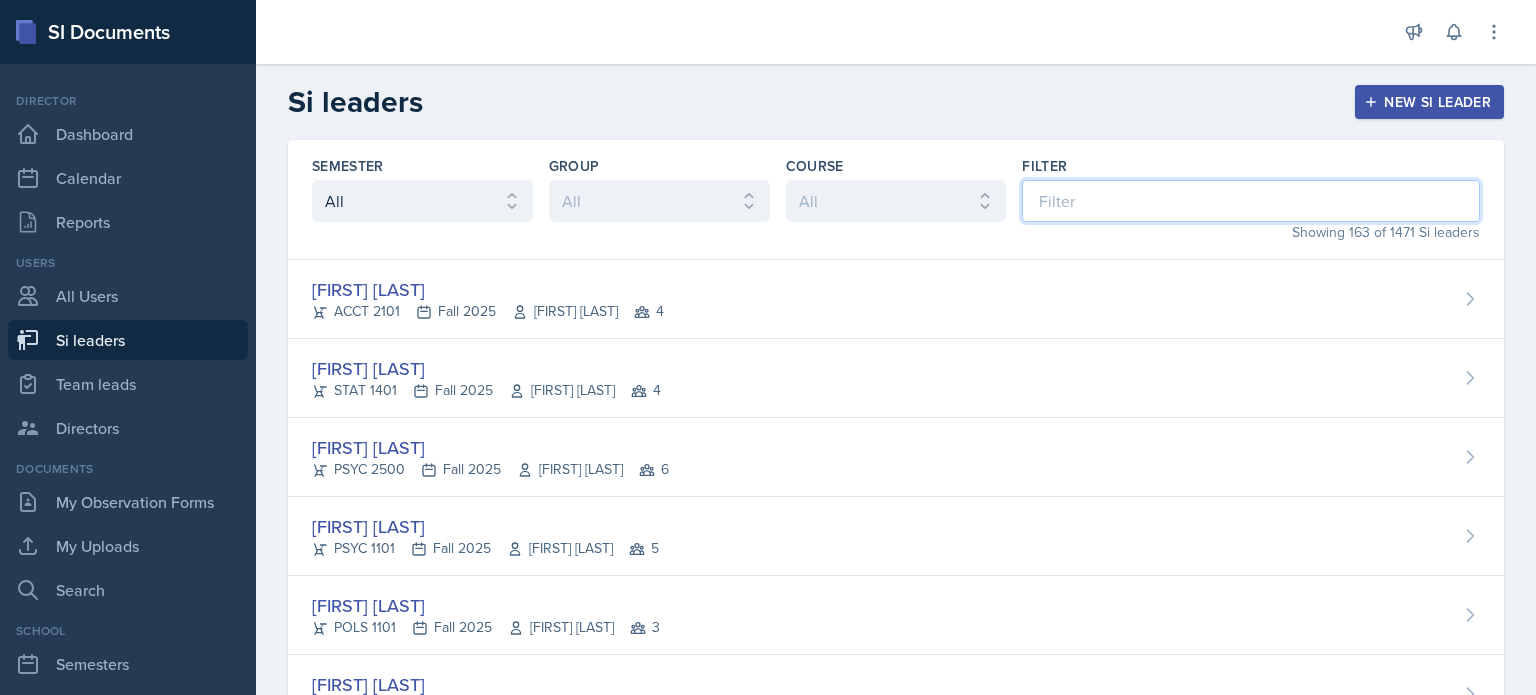 click at bounding box center (1251, 201) 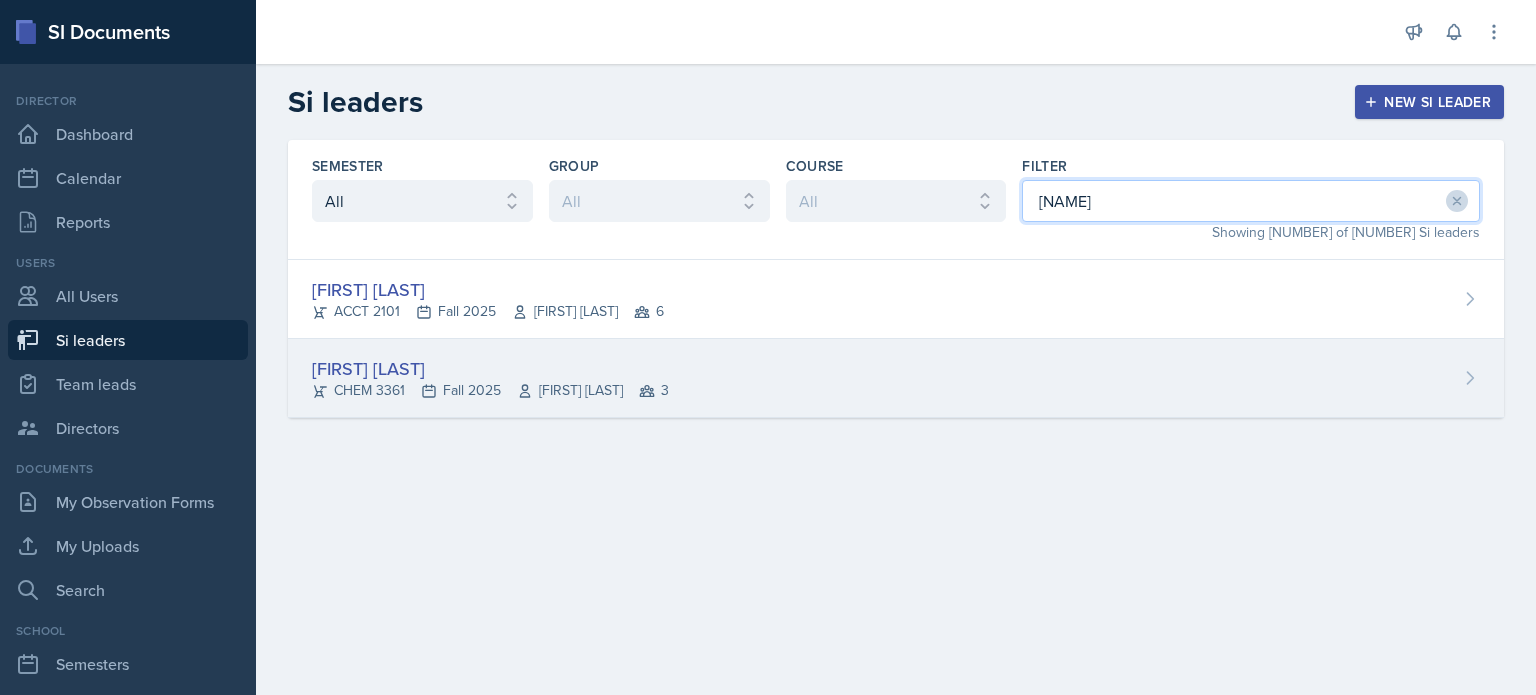 type on "[NAME]" 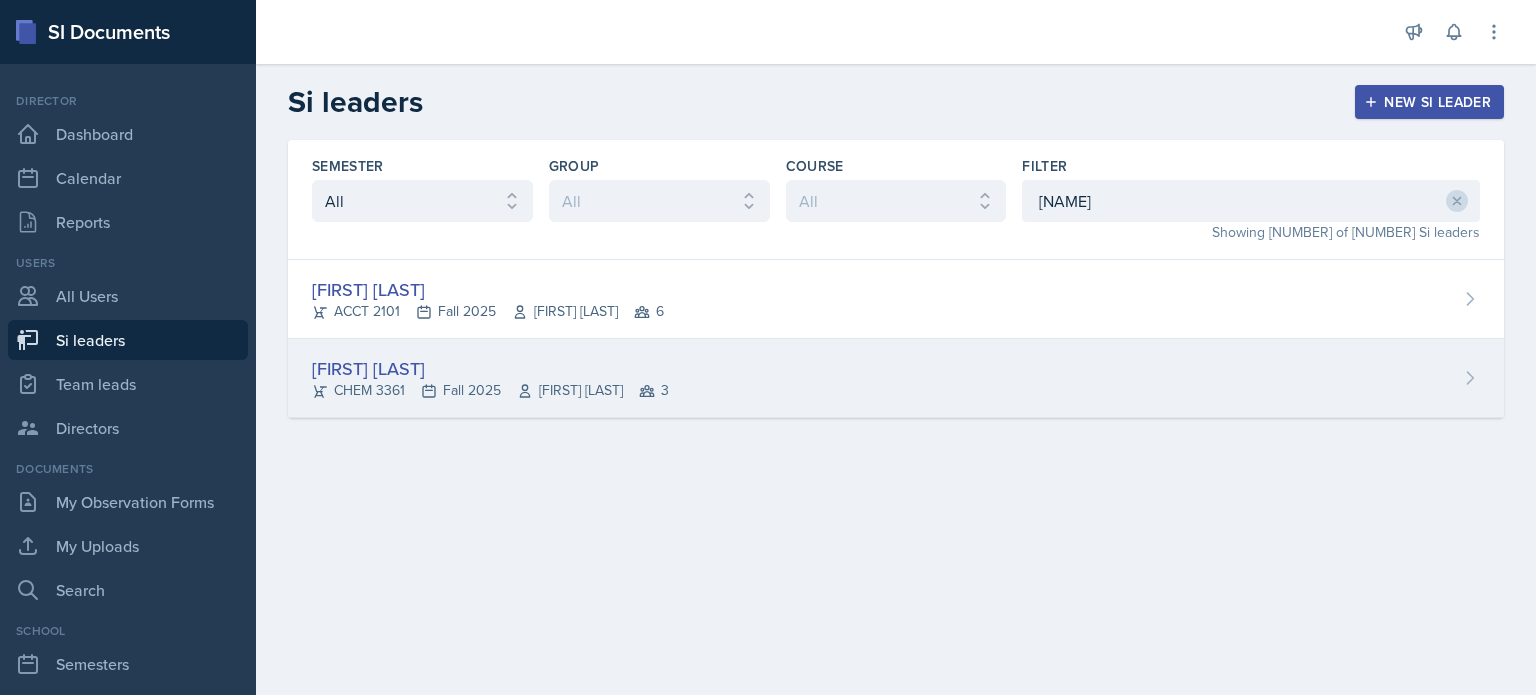 click on "[FIRST] [LAST]
[COURSE]
[SEMESTER]
[FIRST] [LAST]
[NUMBER]" at bounding box center (896, 378) 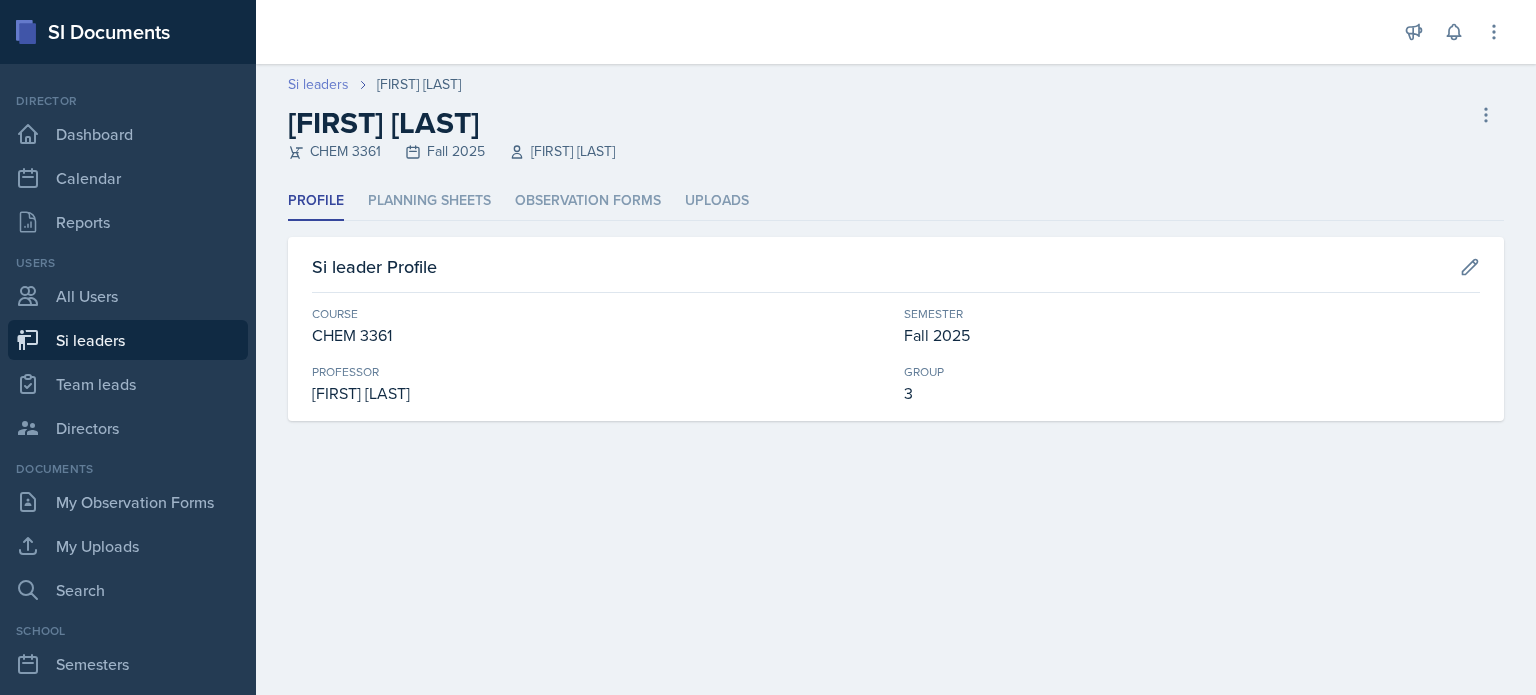 click on "Si leaders" at bounding box center [318, 84] 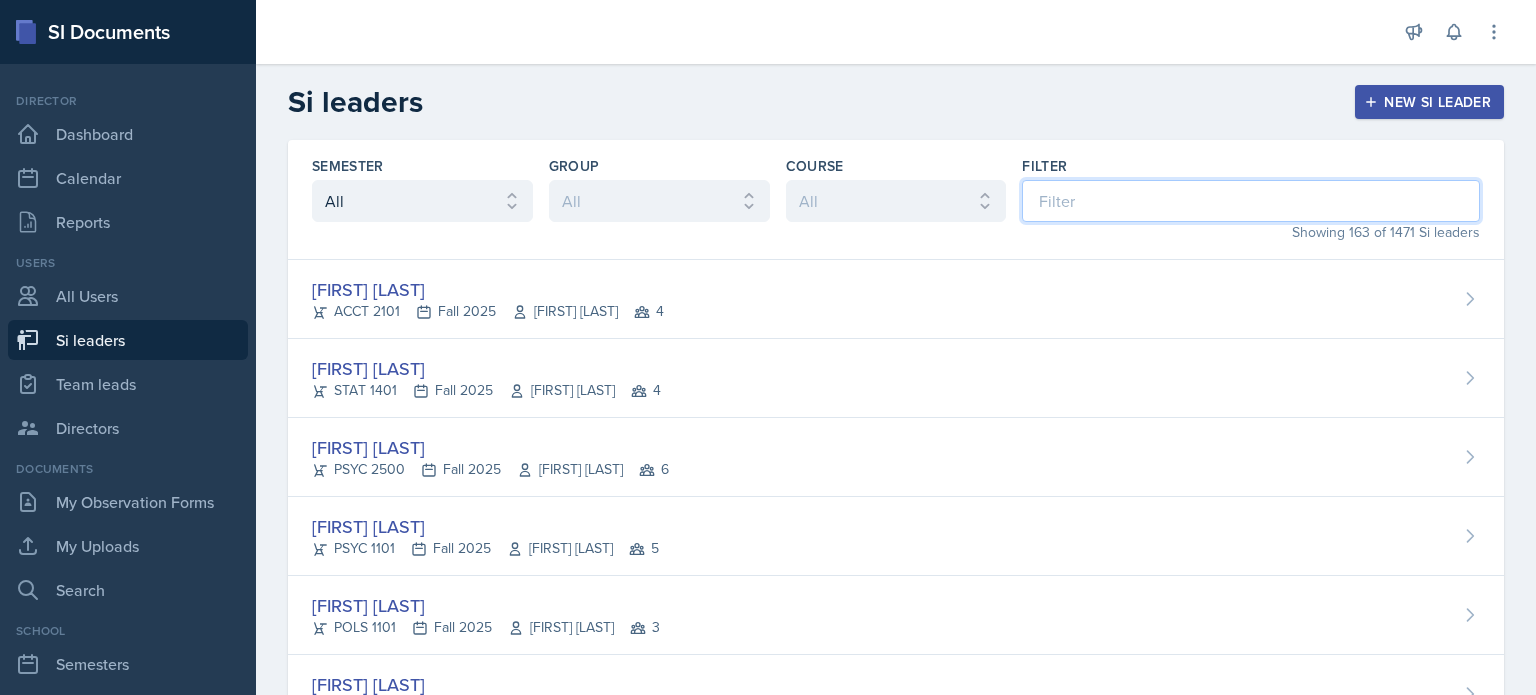 click at bounding box center [1251, 201] 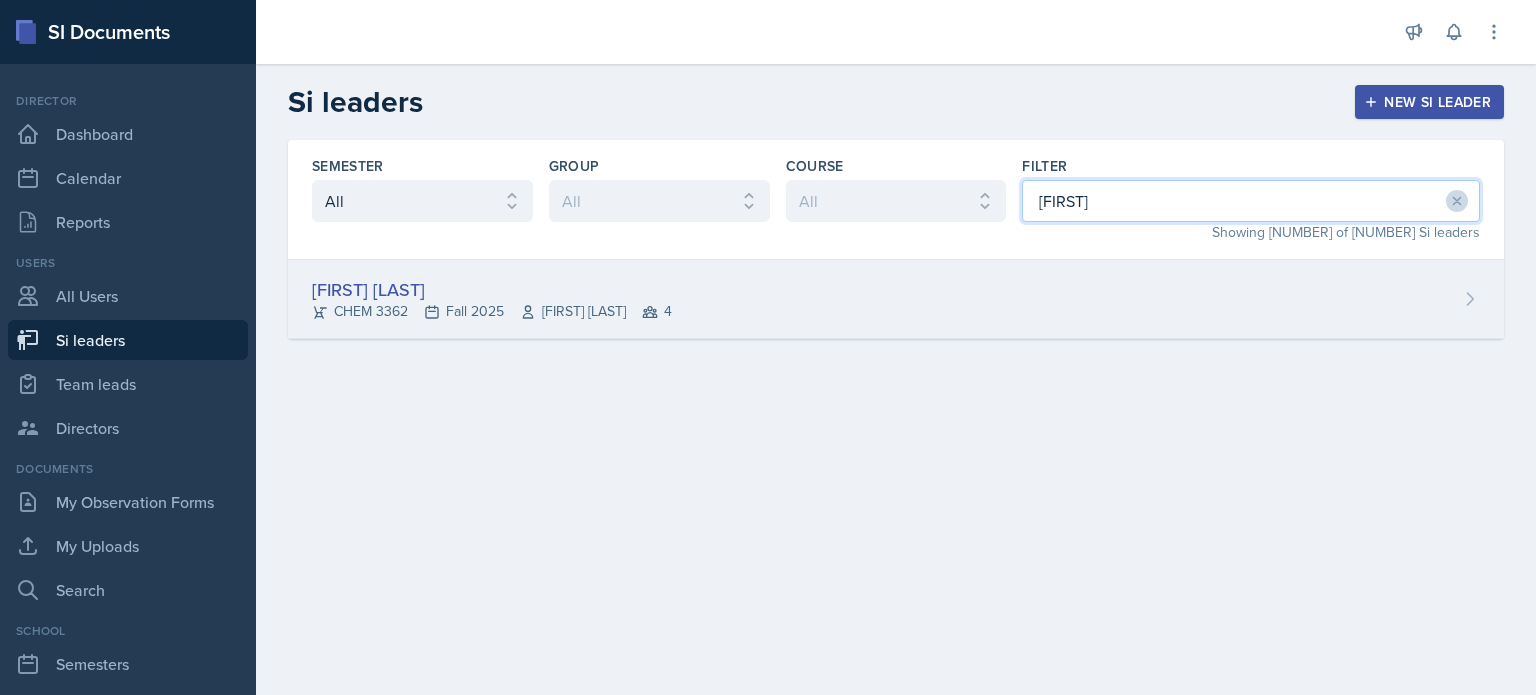 type on "[FIRST]" 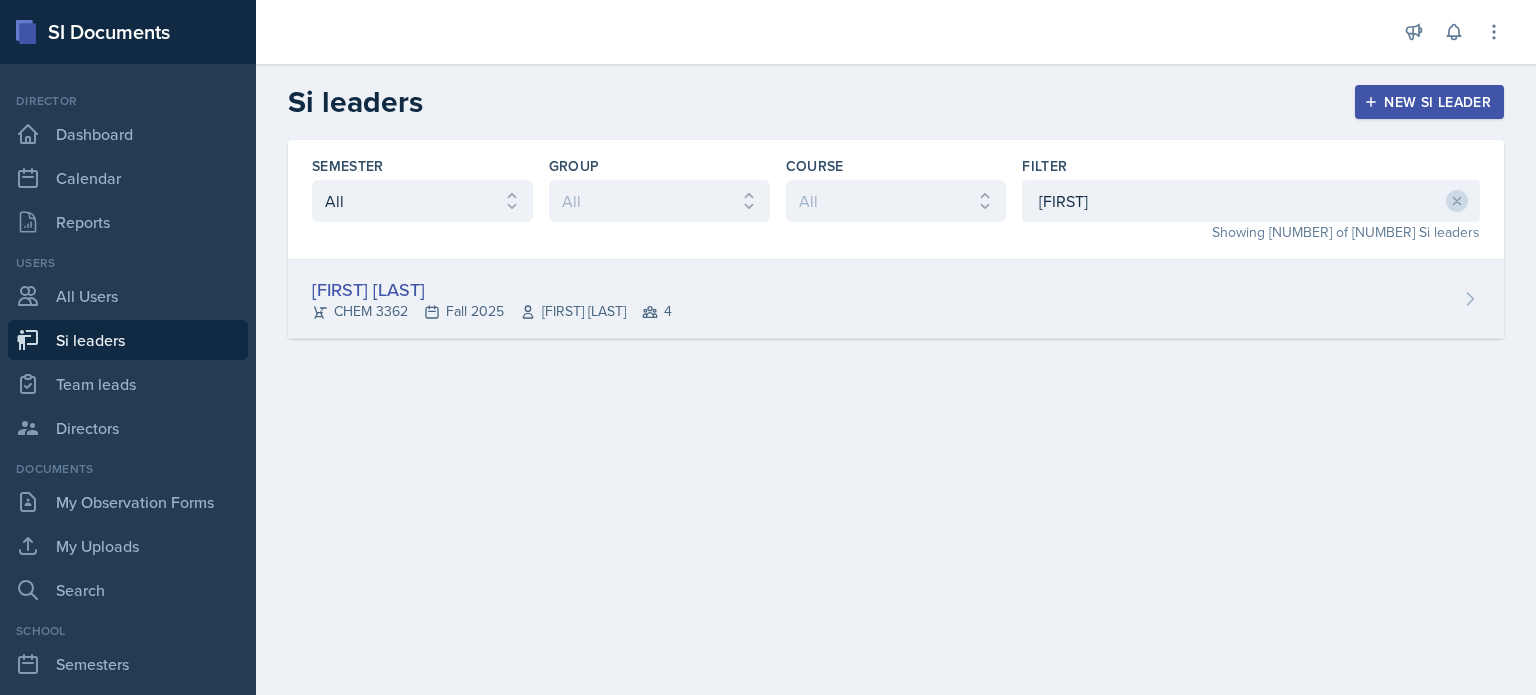 click on "[FIRST] [LAST]
[EMAIL]
[MONTH] [YEAR]
[FIRST] [LAST]
[NUMBER]" at bounding box center [896, 299] 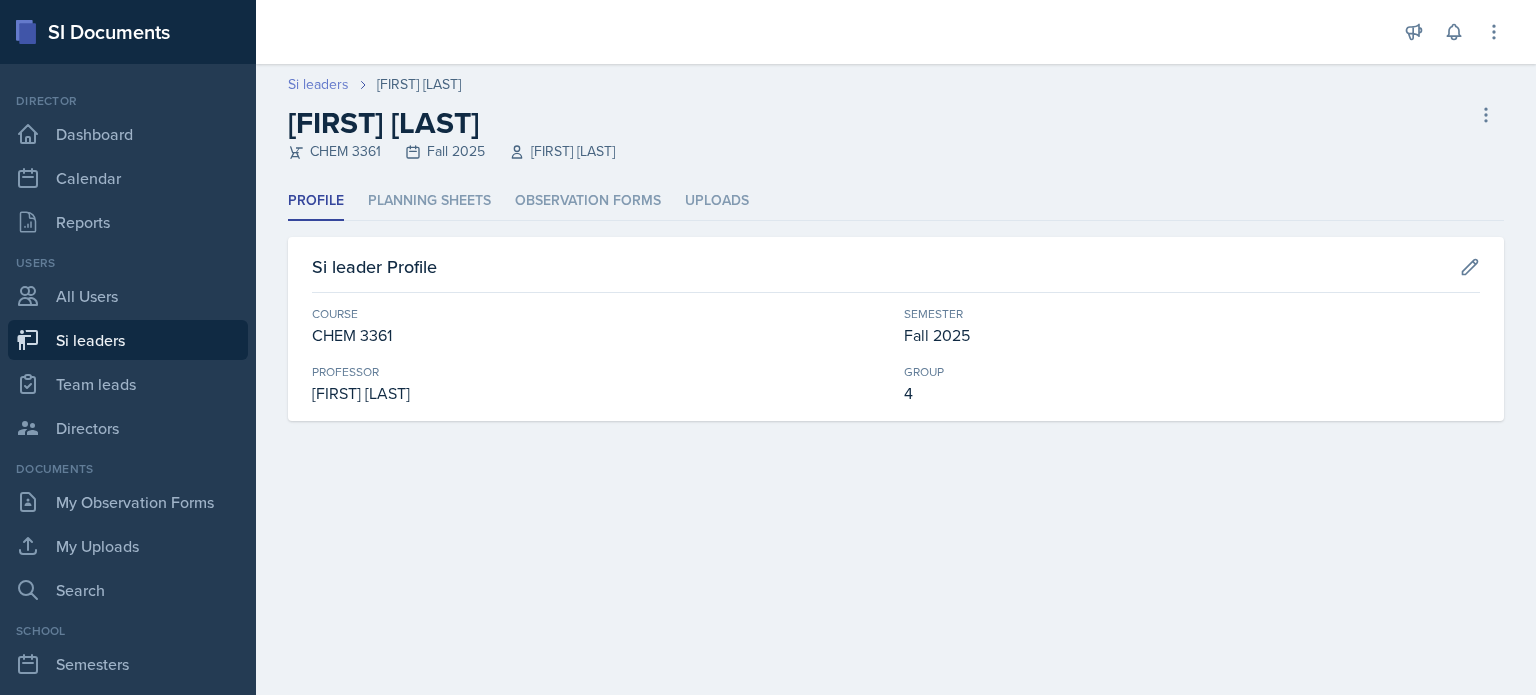click on "Si leaders" at bounding box center [318, 84] 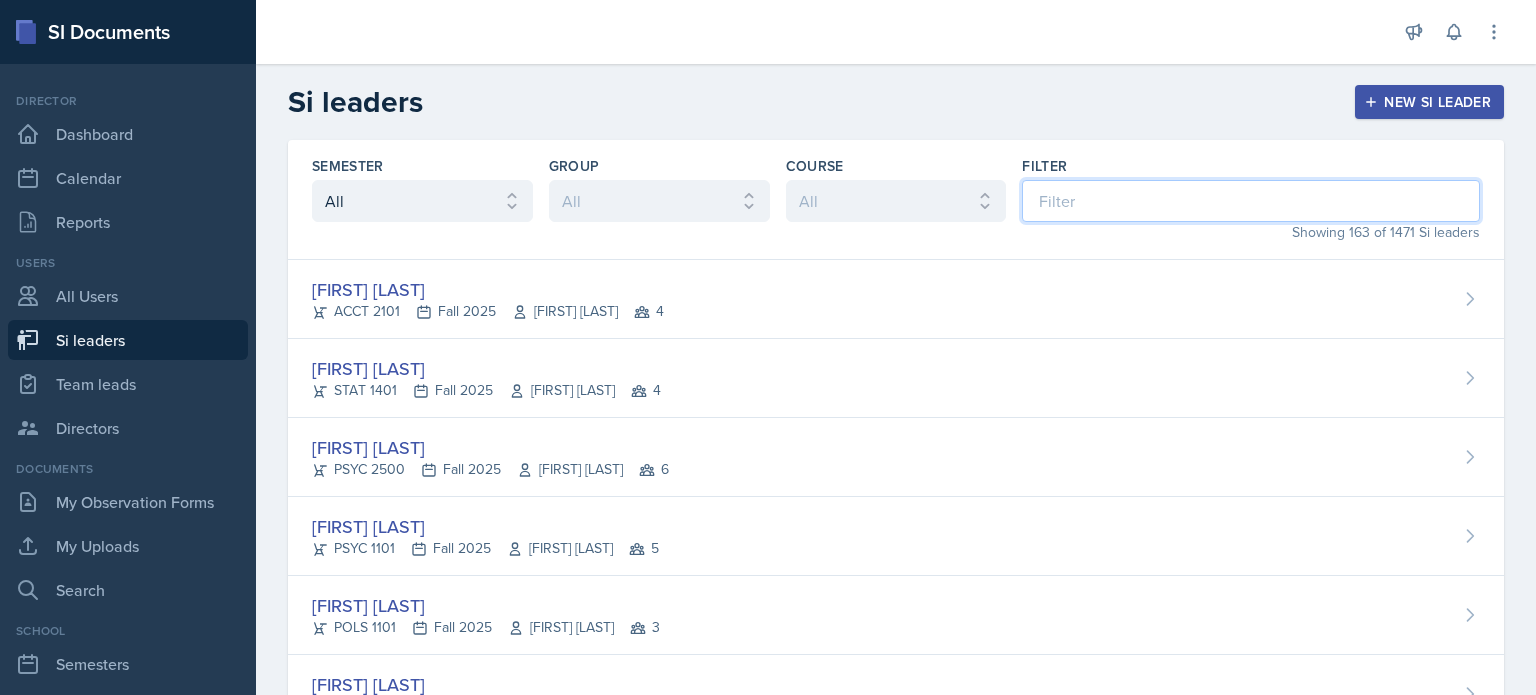 click at bounding box center [1251, 201] 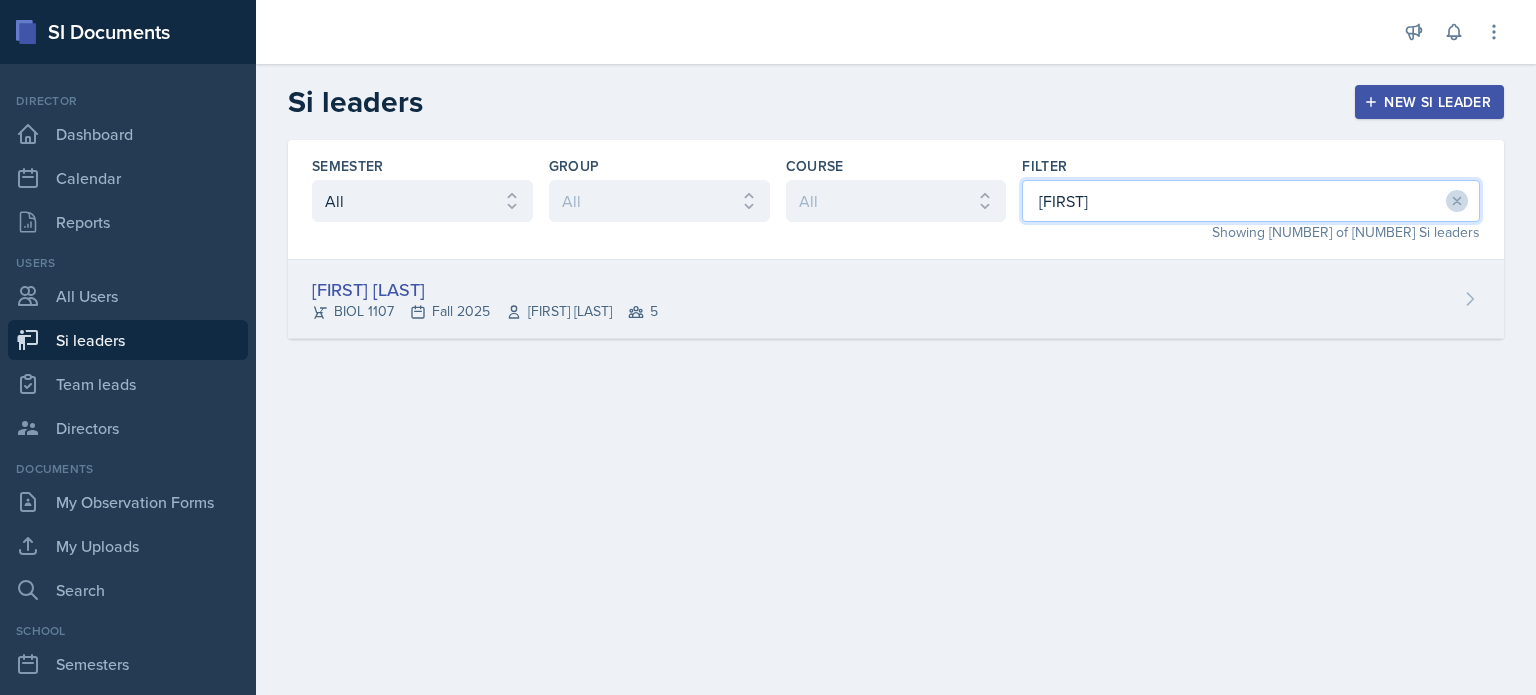 type on "[FIRST]" 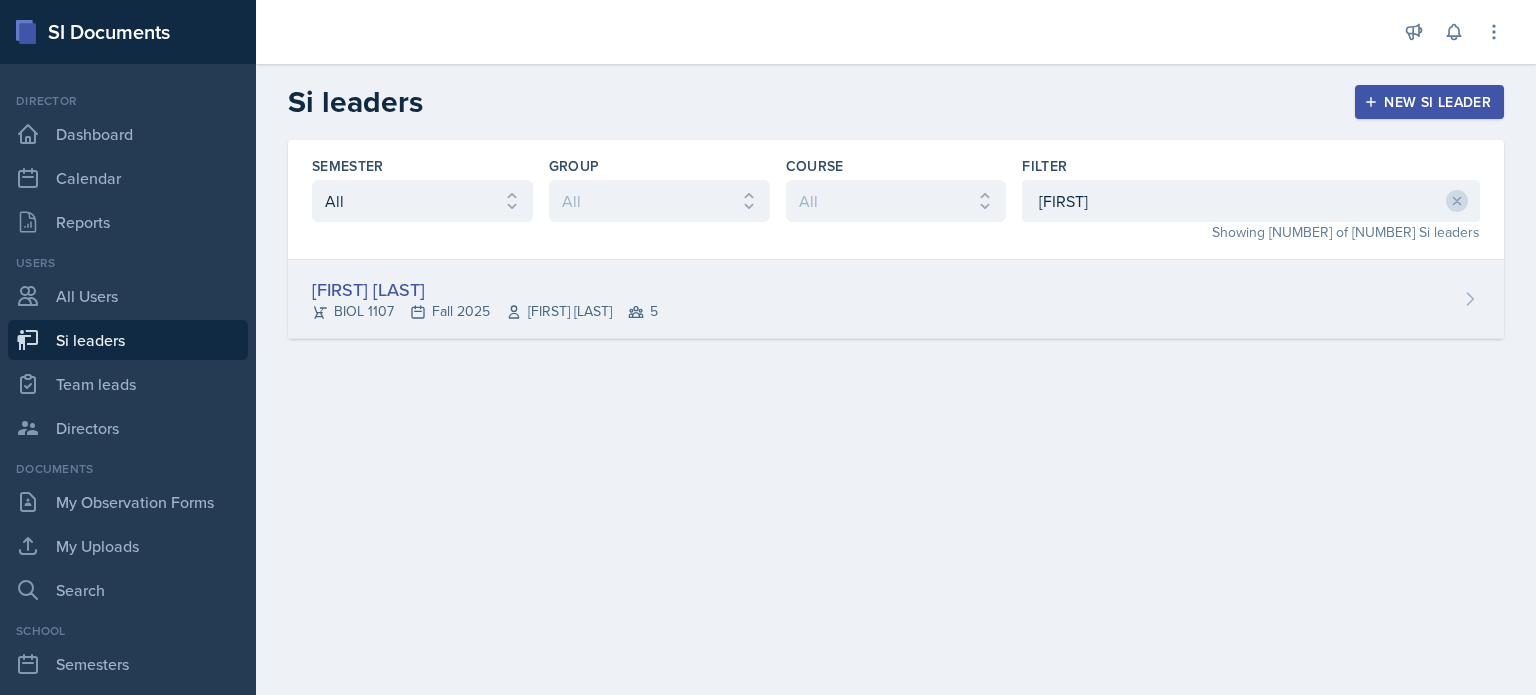 click on "[FIRST] [LAST]
[COURSE]
[SEMESTER]
[FIRST] [LAST]
[NUMBER]" at bounding box center [896, 299] 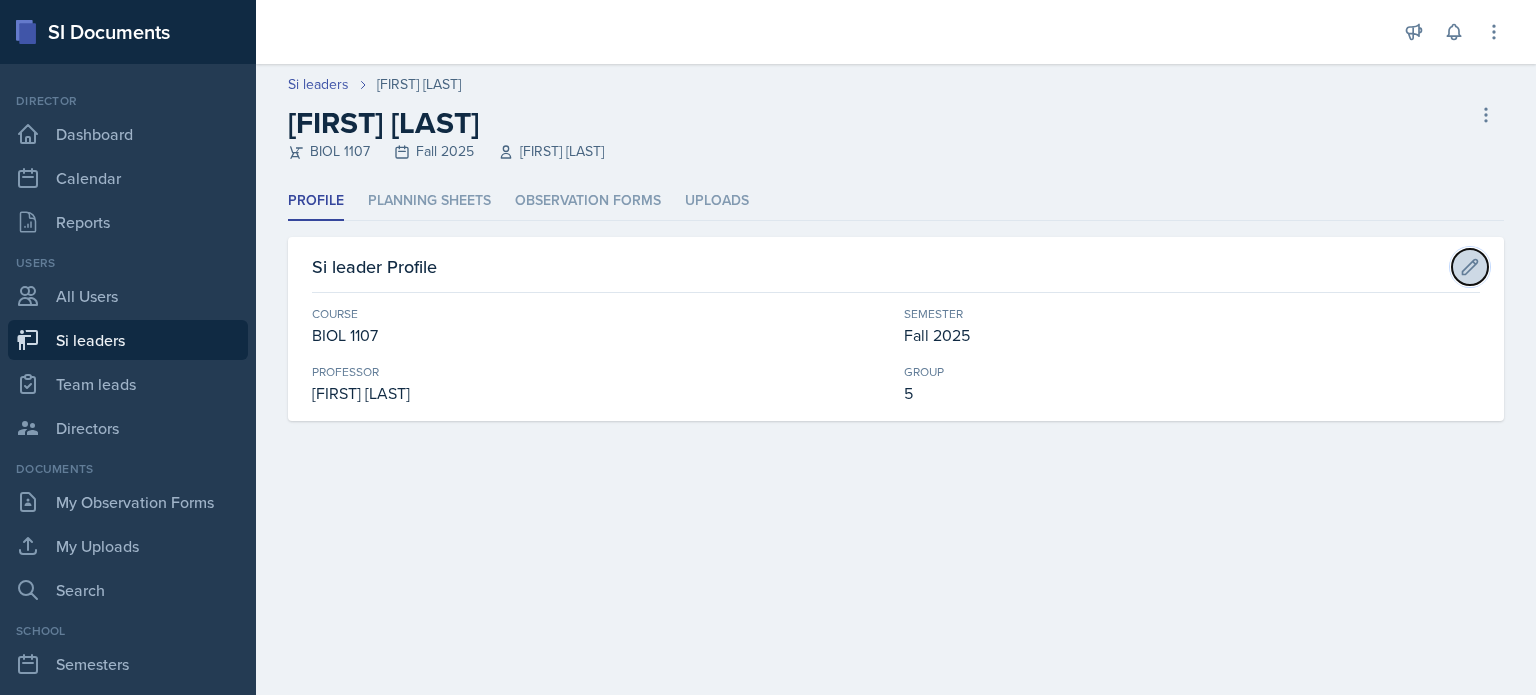 click 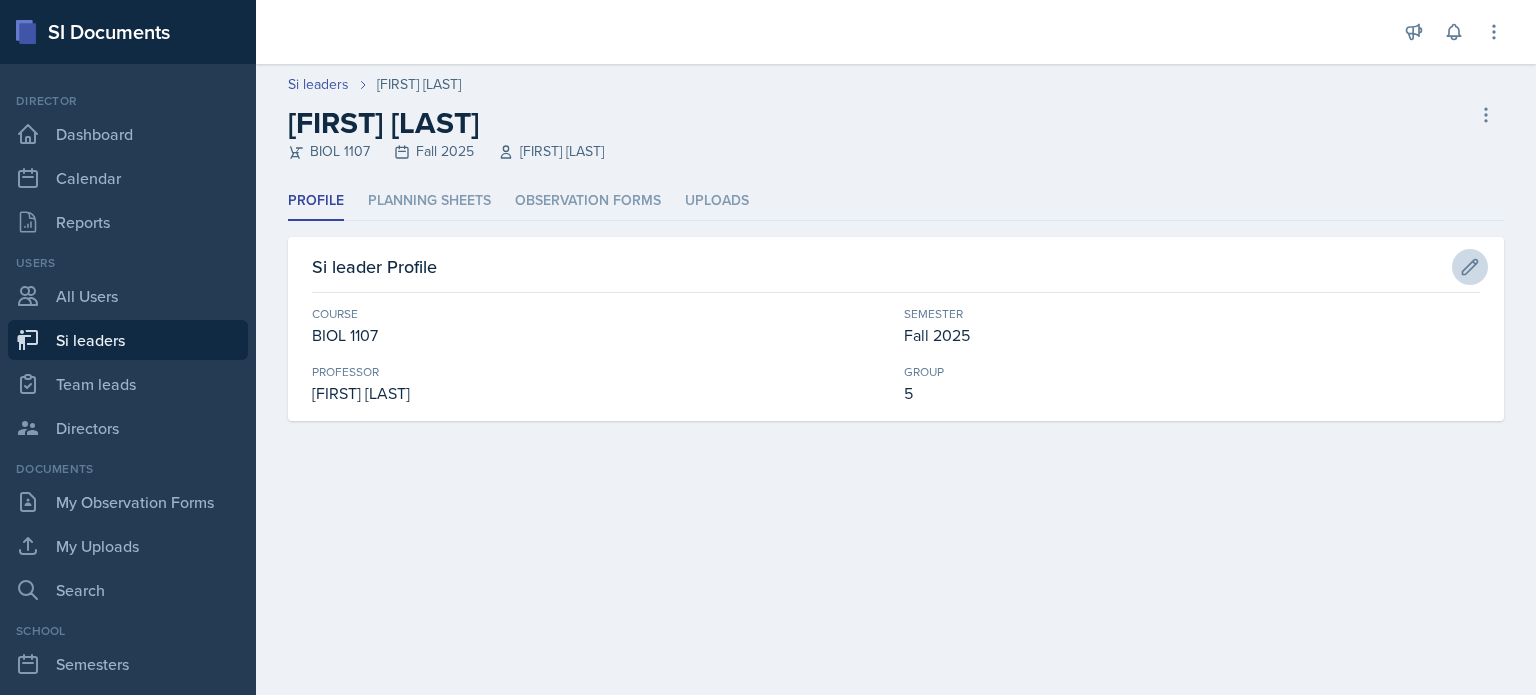 select on "[UUID]" 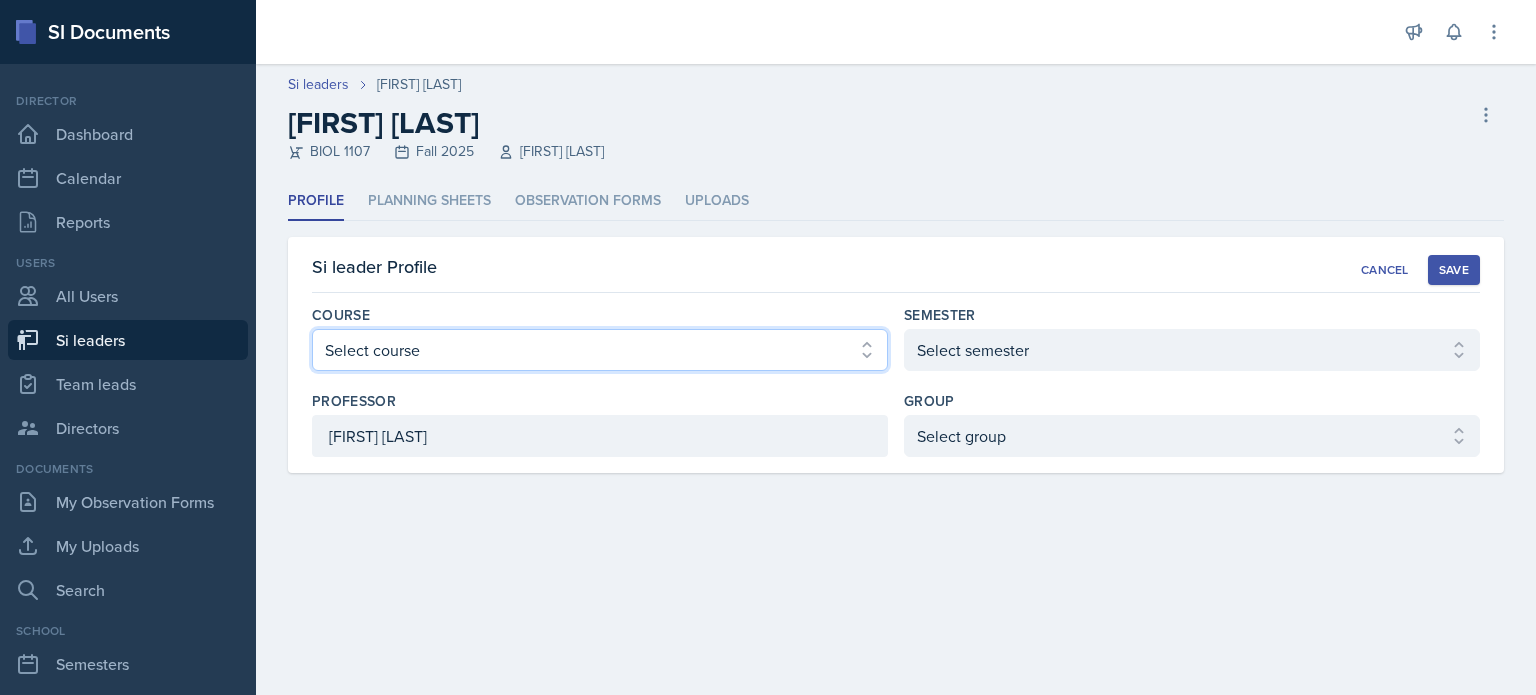 click on "Select course   ACCT 2101 ACCT 2102 ACCT 4050 ANTH 1102 ANTH 3301 ARCH 1000 ARCH 1000 ARCH 1241 ARCH 2111 ARCH 2211 ARCH 2242 ARCH 3211 ARCH 3212 ARCH 3212 ART 1107 BIOL 1107 BIOL 1107L BIOL 1108 BIOL 1108/BIOL 1108L BIOL 2221 BIOL 2221Lab BIOL 2222 BIOL 2222/BIOL 2222L BIOL 2222Lab BIOL 2251 BIOL 2251L BIOL 2252 BIOL 2252L BIOL 3300 BIOL 3340 BLAW 2200 CHEM 1151 CHEM 1152 CHEM 1211 CHEM 1212 CHEM 2800 CHEM 3361 CHEM 3362 CHEM 3500 CHEM 3601 COM 2135 COMM 2135 DANC 1107 DATA 1501 ECON 2300 ECON 3300 EE 2301 ENGL 1101 ENGL 1102 ENGR 2214 ENGR 3122 ENGR 3131 ENGR 3343 FIN 4220 FIN 4360 FREN 1002 FREN 1002 GEOG 1101 GEOG 1112 HIST 1111 HIST 1112 HIST 2111 HIST 2112 IS 2200 IS 3260 LDRS 2300 MATH 1001 MATH 1111 MATH 1113 MATH 1160 MATH 1179 MATH 1190 MATH 2202 MATH 2203 MATH 2306 MATH 2345 MATH 2390 MATH 3260 MGT 3200 MUSI 1107 PHIL 2010 PHYS 1111 PHYS 1112 PHYS 2211 PHYS 2212 POLS 1101 POLS 2401 PSYC 1101 PSYC 2000 PSYC 2210 PSYC 2500 PSYC 3000 PSYC 3425 PSYC 4100 PSYC 4345 PSYC 4410 SI 1101 SI 1101 SM 2300" at bounding box center [600, 350] 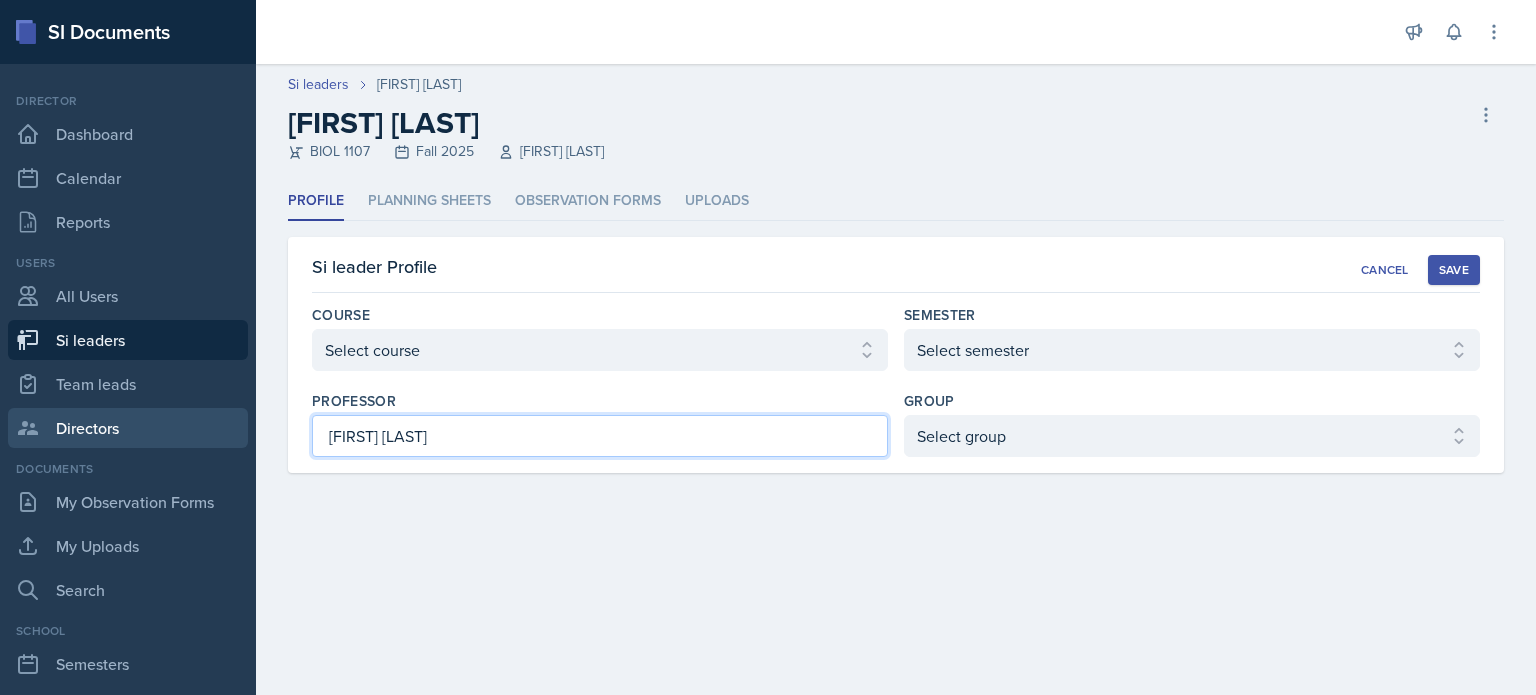 drag, startPoint x: 505, startPoint y: 430, endPoint x: 84, endPoint y: 427, distance: 421.01068 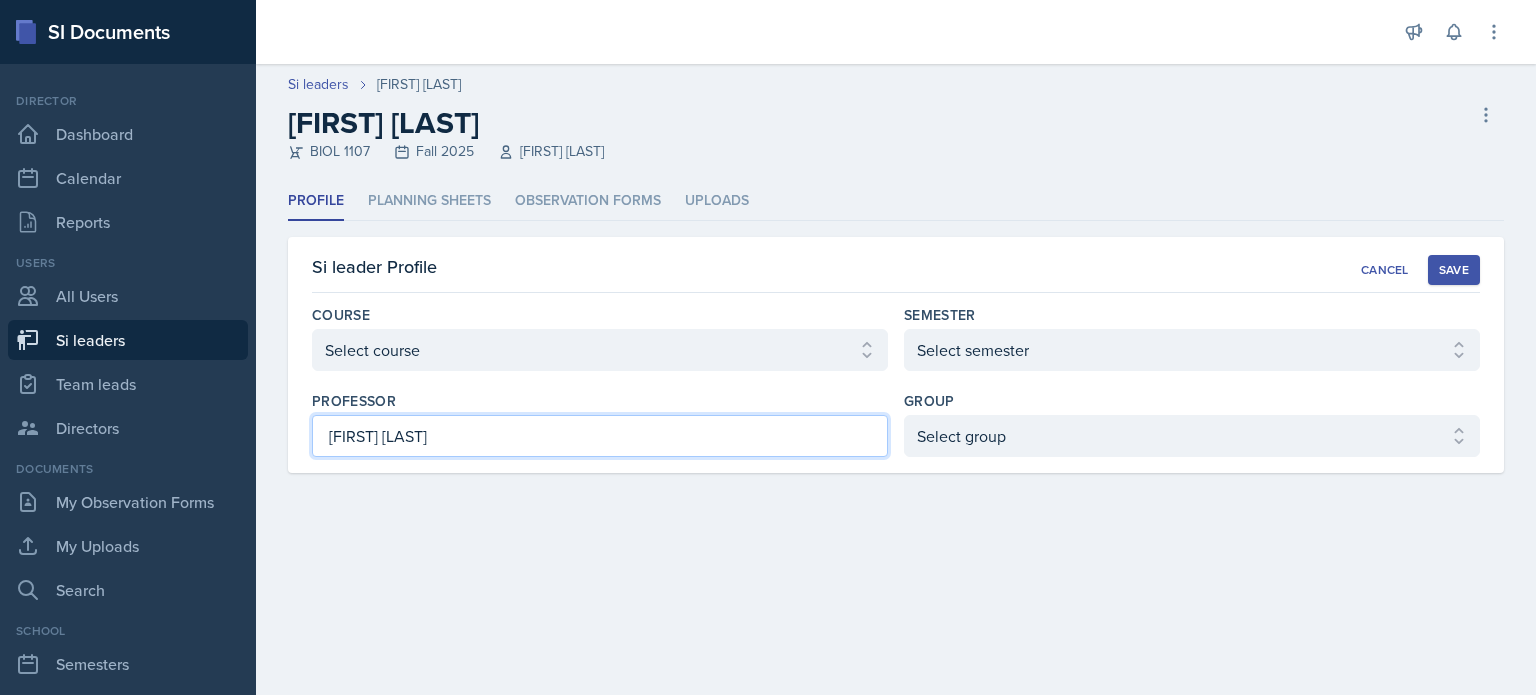 type on "[FIRST] [LAST]" 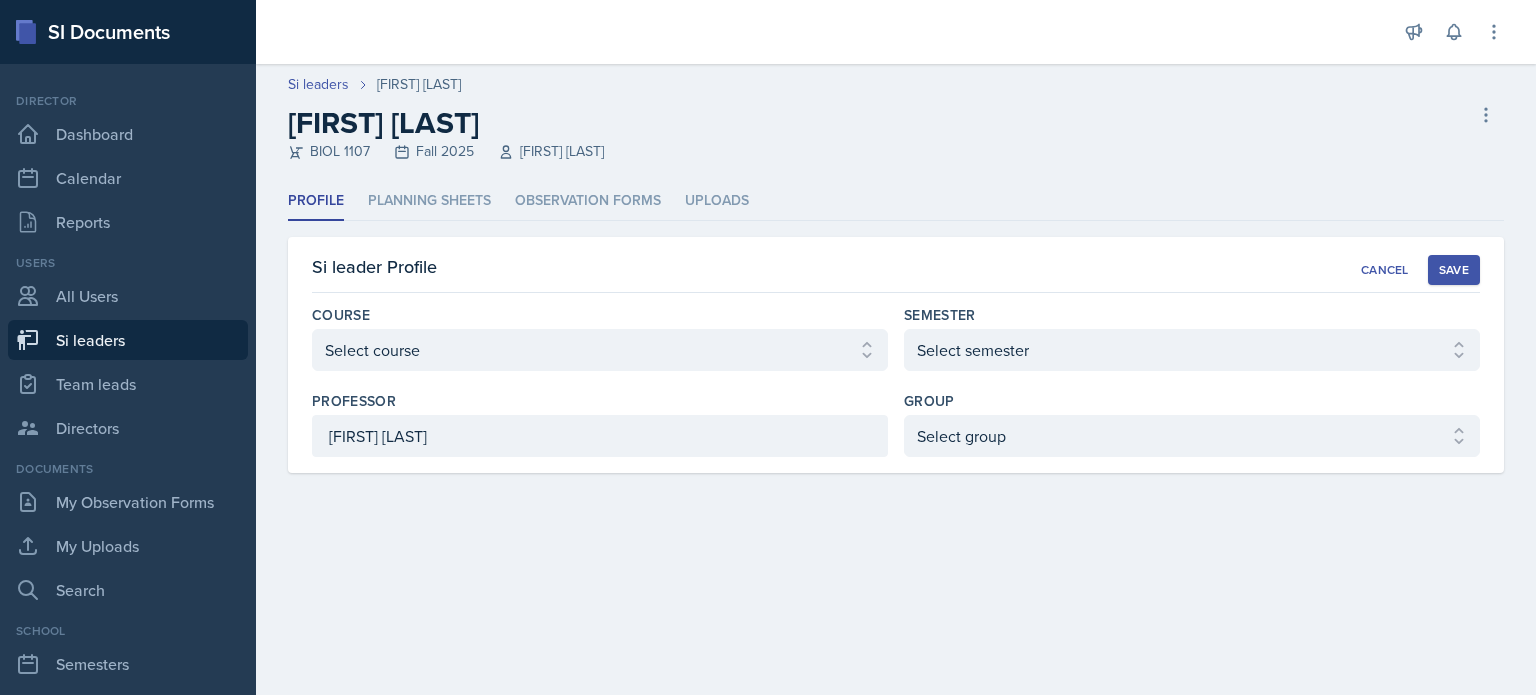 click on "Save" at bounding box center [1454, 270] 